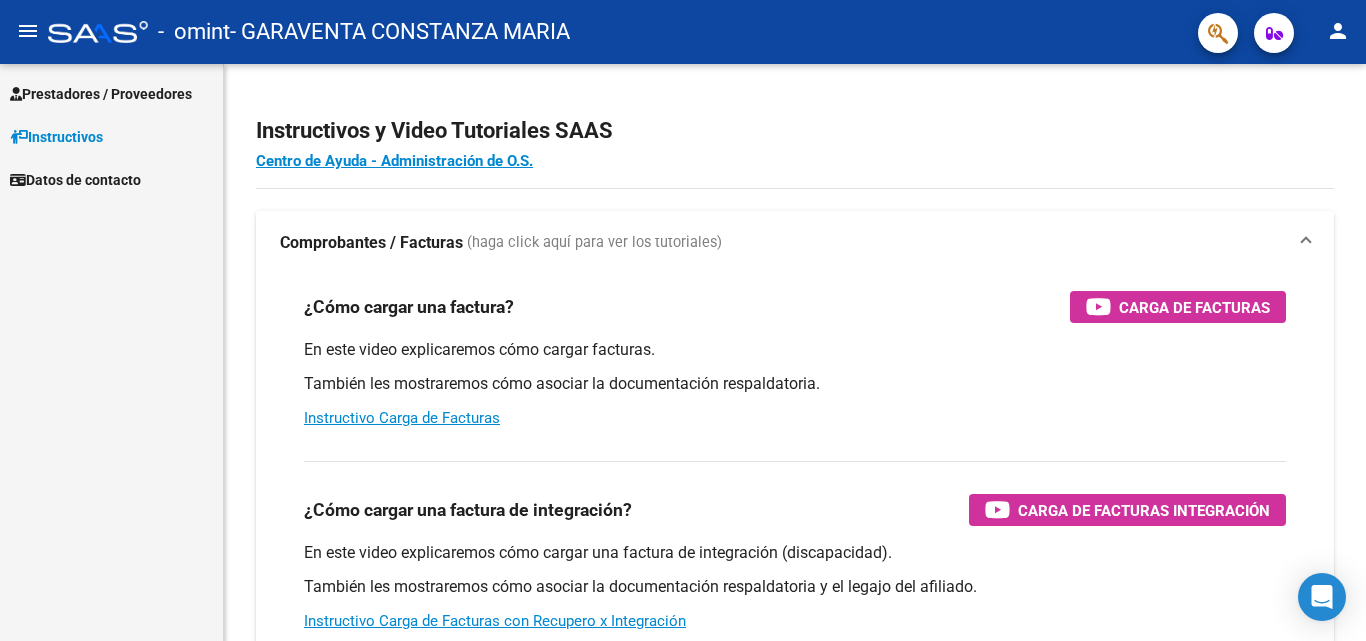 scroll, scrollTop: 0, scrollLeft: 0, axis: both 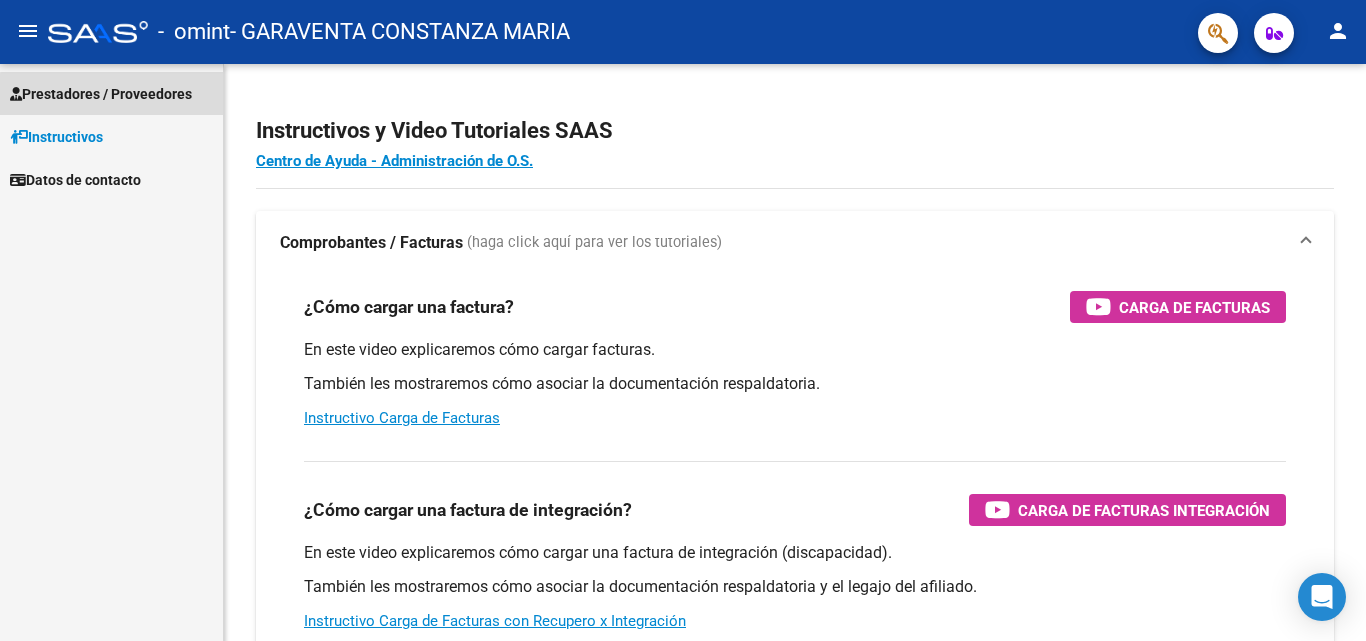 click on "Prestadores / Proveedores" at bounding box center [111, 93] 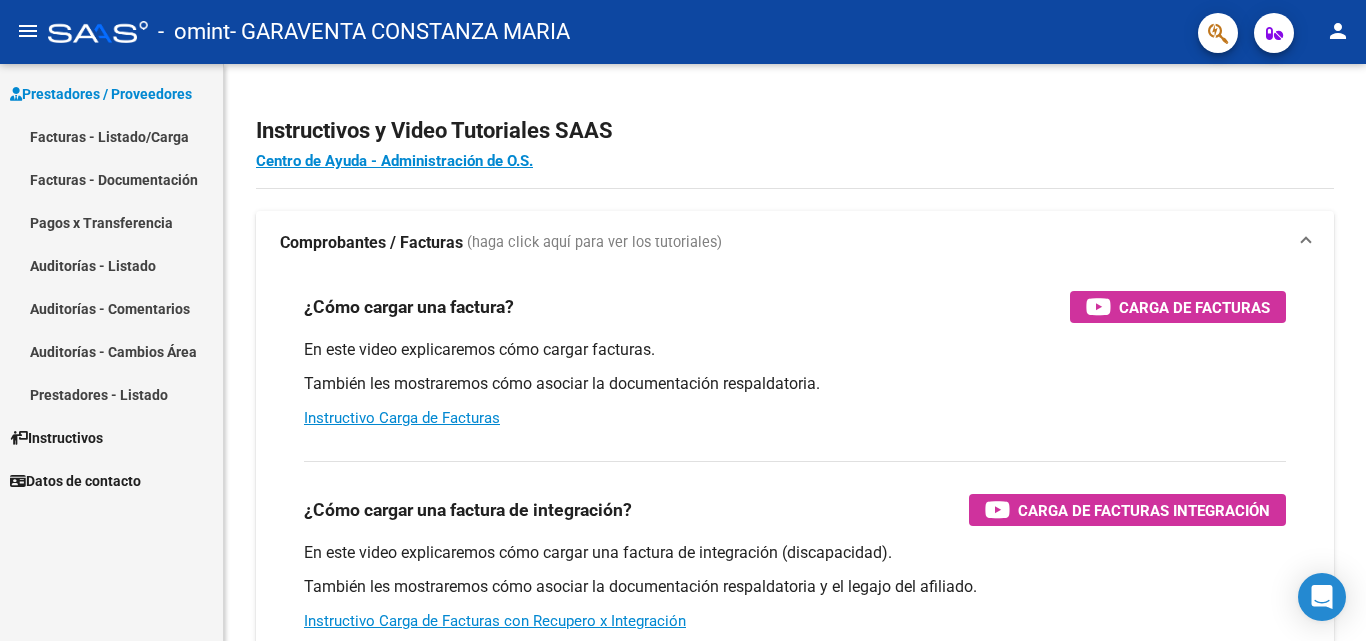 click on "Facturas - Listado/Carga" at bounding box center [111, 136] 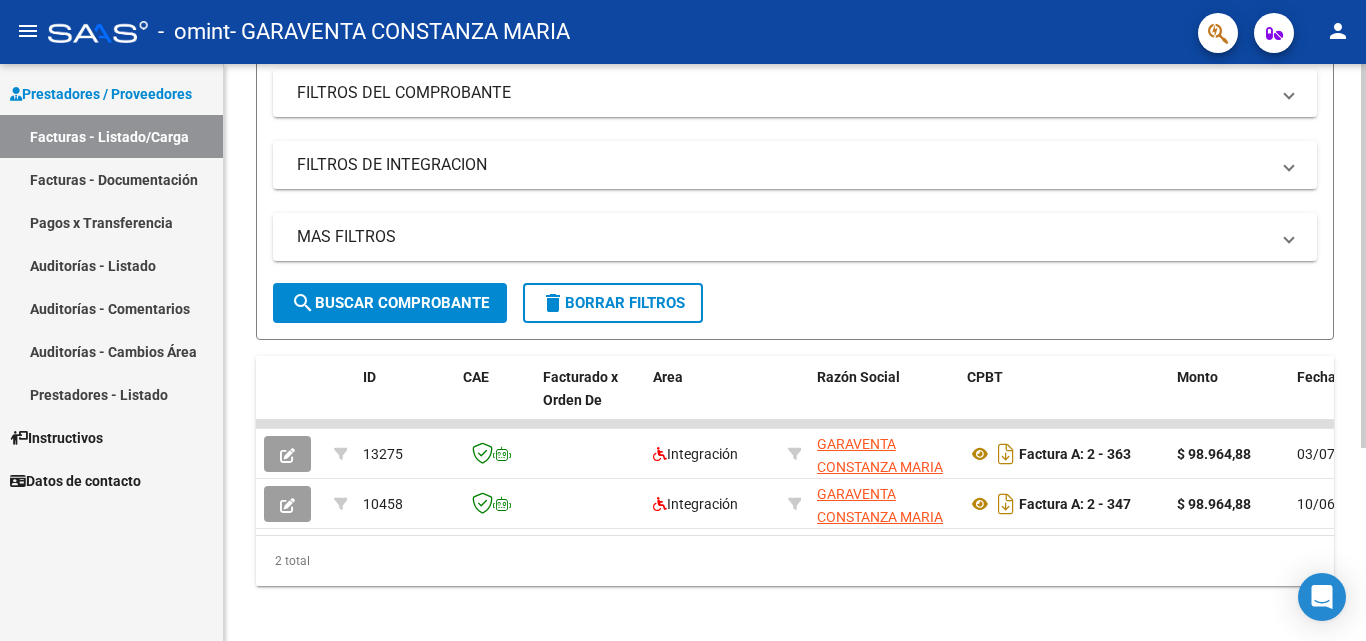 scroll, scrollTop: 291, scrollLeft: 0, axis: vertical 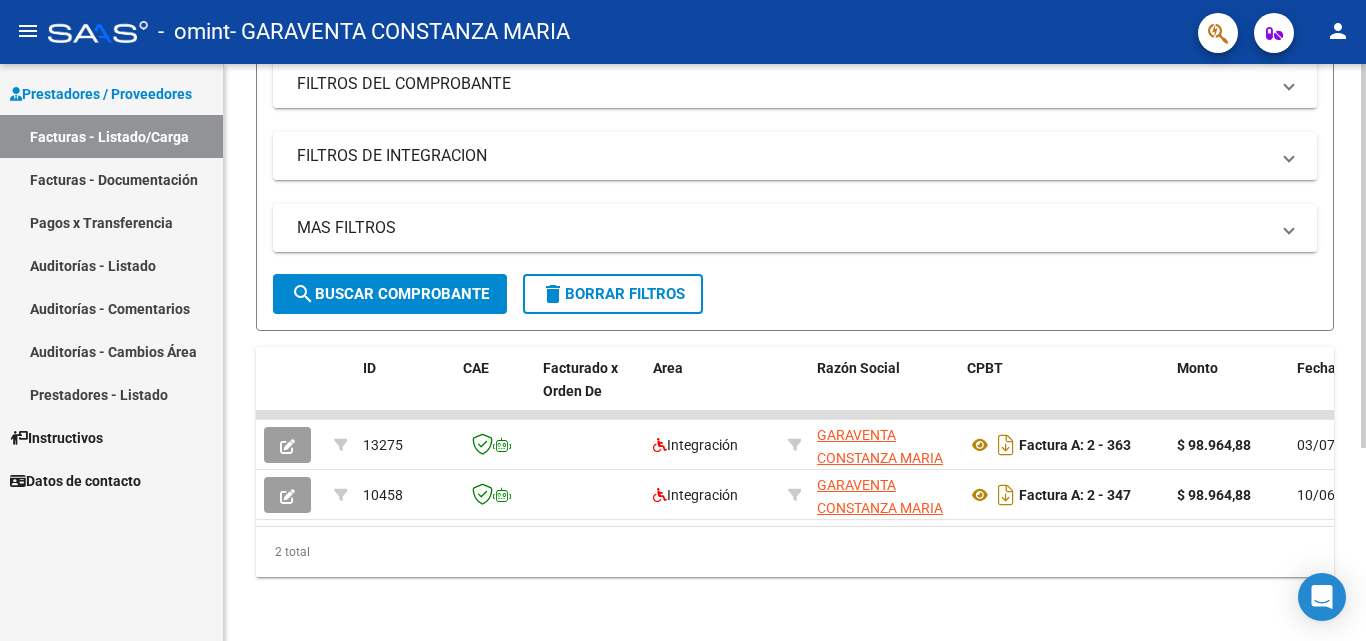 click 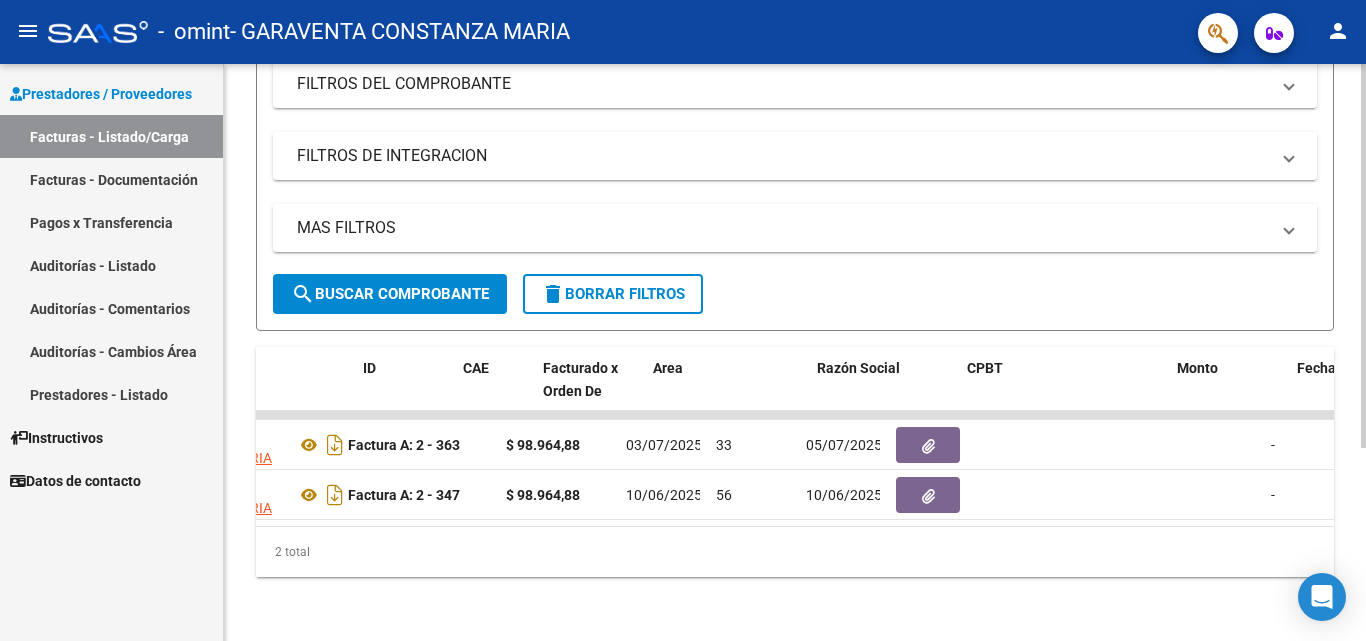 scroll, scrollTop: 0, scrollLeft: 0, axis: both 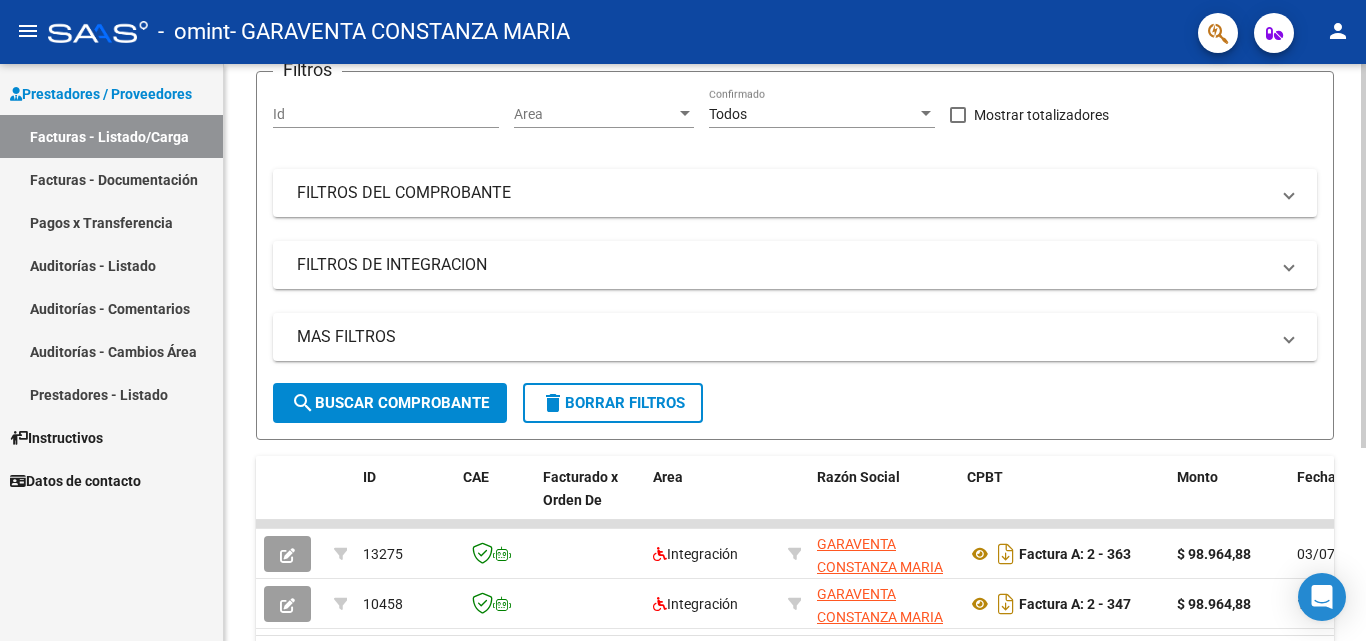 click on "Video tutorial   PRESTADORES -> Listado de CPBTs Emitidos por Prestadores / Proveedores (alt+q)   Cargar Comprobante
cloud_download  CSV  cloud_download  EXCEL  cloud_download  Estandar   Descarga Masiva
Filtros Id Area Area Todos Confirmado   Mostrar totalizadores   FILTROS DEL COMPROBANTE  Comprobante Tipo Comprobante Tipo Start date – End date Fec. Comprobante Desde / Hasta Días Emisión Desde(cant. días) Días Emisión Hasta(cant. días) CUIT / Razón Social Pto. Venta Nro. Comprobante Código SSS CAE Válido CAE Válido Todos Cargado Módulo Hosp. Todos Tiene facturacion Apócrifa Hospital Refes  FILTROS DE INTEGRACION  Período De Prestación Campos del Archivo de Rendición Devuelto x SSS (dr_envio) Todos Rendido x SSS (dr_envio) Tipo de Registro Tipo de Registro Período Presentación Período Presentación Campos del Legajo Asociado (preaprobación) Afiliado Legajo (cuil/nombre) Todos Solo facturas preaprobadas  MAS FILTROS  Todos Con Doc. Respaldatoria Todos Con Trazabilidad Todos – –" 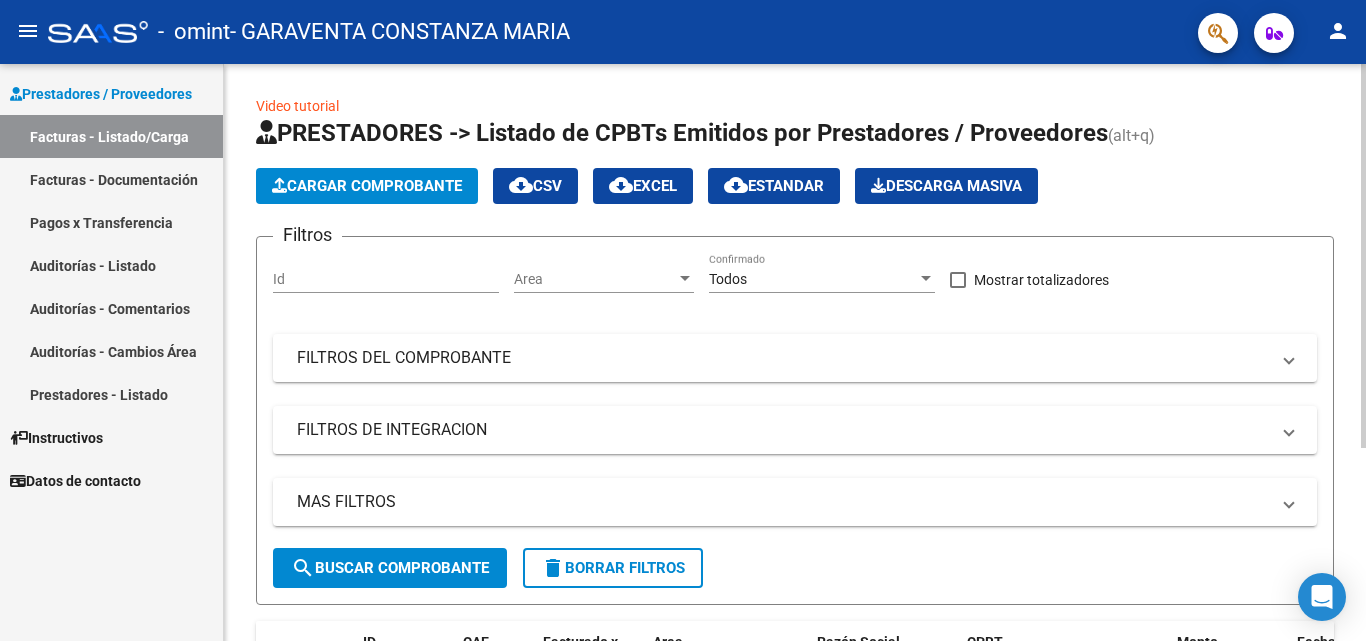 scroll, scrollTop: 0, scrollLeft: 0, axis: both 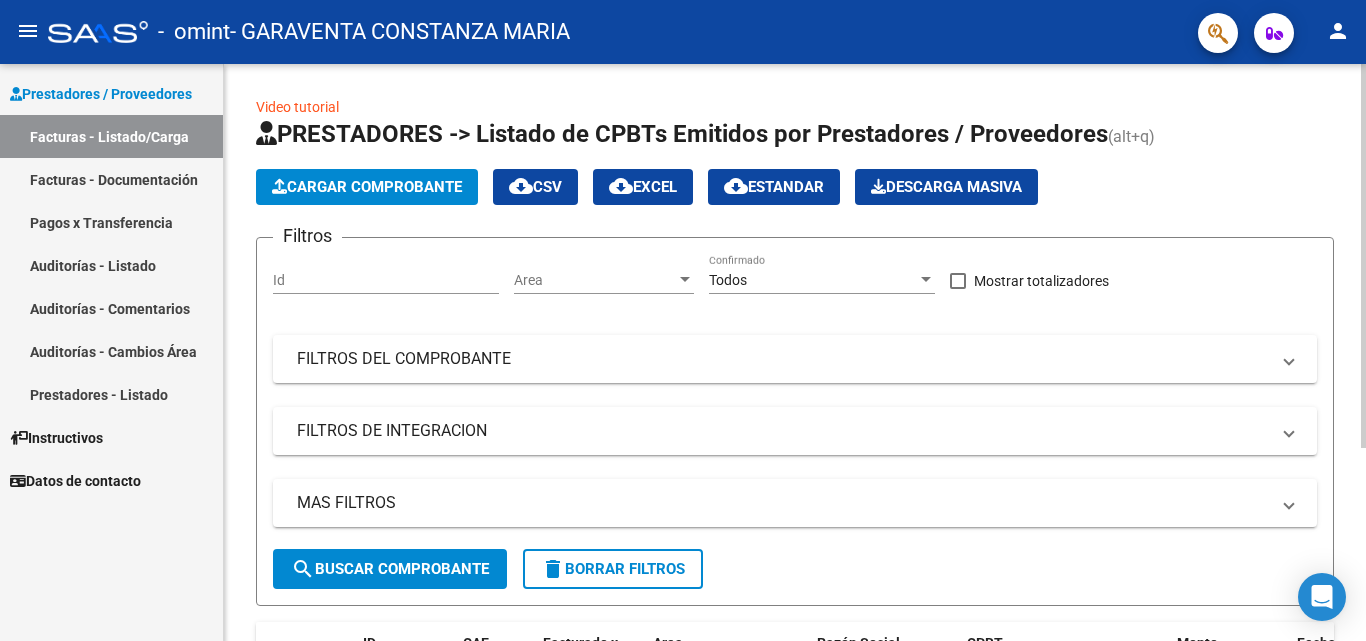 click on "Video tutorial   PRESTADORES -> Listado de CPBTs Emitidos por Prestadores / Proveedores (alt+q)   Cargar Comprobante
cloud_download  CSV  cloud_download  EXCEL  cloud_download  Estandar   Descarga Masiva
Filtros Id Area Area Todos Confirmado   Mostrar totalizadores   FILTROS DEL COMPROBANTE  Comprobante Tipo Comprobante Tipo Start date – End date Fec. Comprobante Desde / Hasta Días Emisión Desde(cant. días) Días Emisión Hasta(cant. días) CUIT / Razón Social Pto. Venta Nro. Comprobante Código SSS CAE Válido CAE Válido Todos Cargado Módulo Hosp. Todos Tiene facturacion Apócrifa Hospital Refes  FILTROS DE INTEGRACION  Período De Prestación Campos del Archivo de Rendición Devuelto x SSS (dr_envio) Todos Rendido x SSS (dr_envio) Tipo de Registro Tipo de Registro Período Presentación Período Presentación Campos del Legajo Asociado (preaprobación) Afiliado Legajo (cuil/nombre) Todos Solo facturas preaprobadas  MAS FILTROS  Todos Con Doc. Respaldatoria Todos Con Trazabilidad Todos – –" 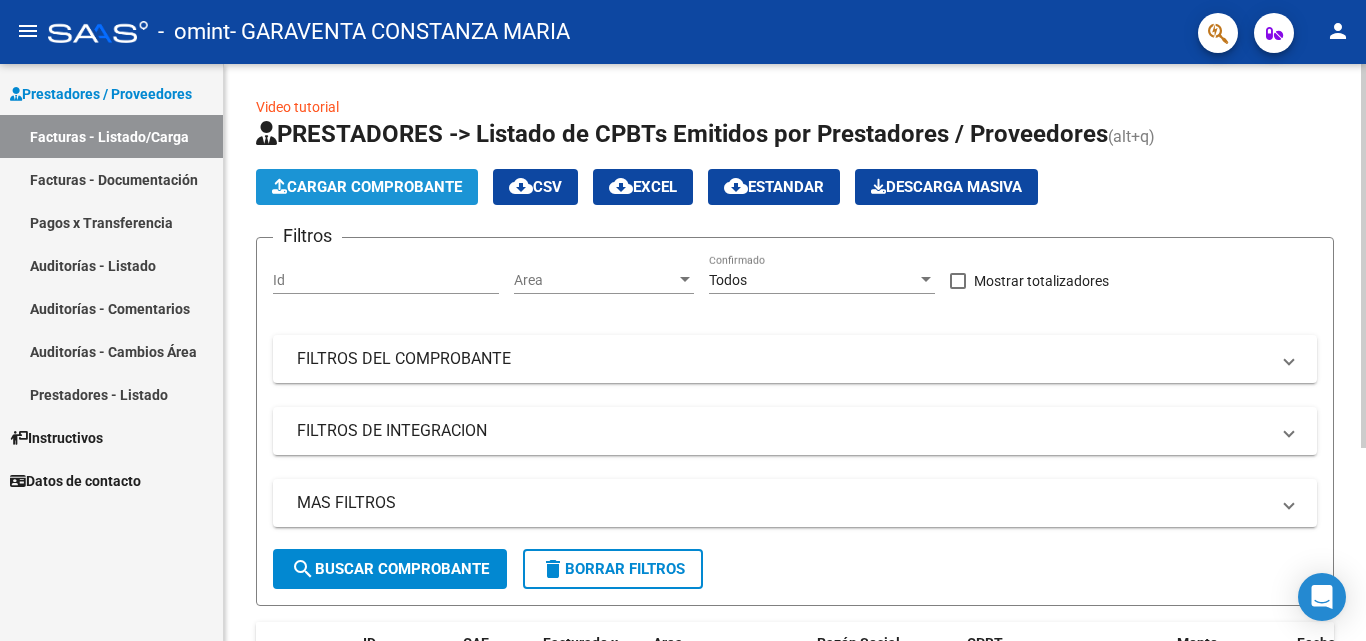 click on "Cargar Comprobante" 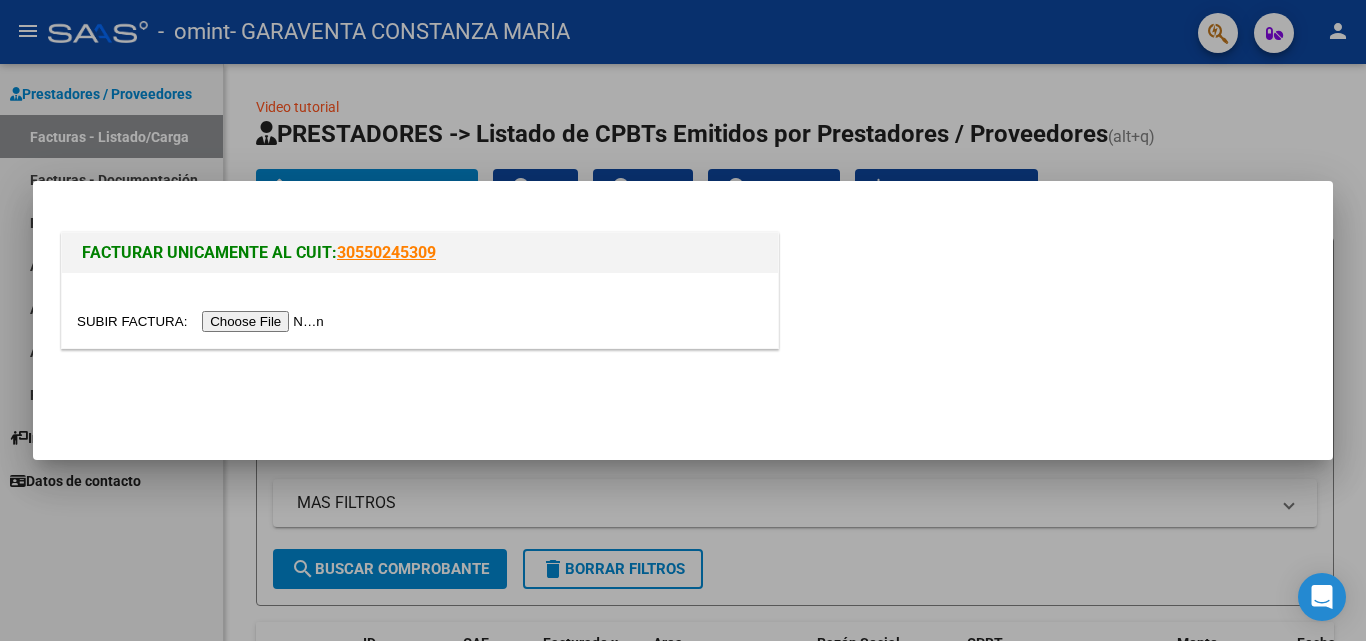 click at bounding box center [203, 321] 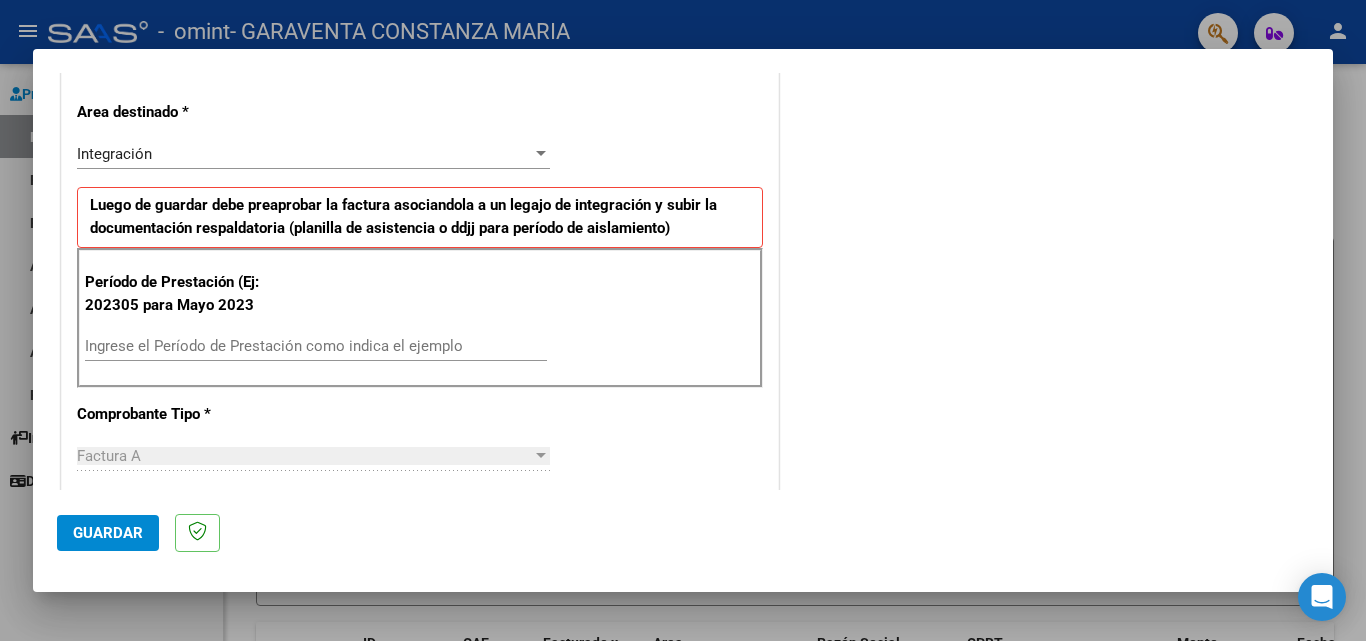 scroll, scrollTop: 433, scrollLeft: 0, axis: vertical 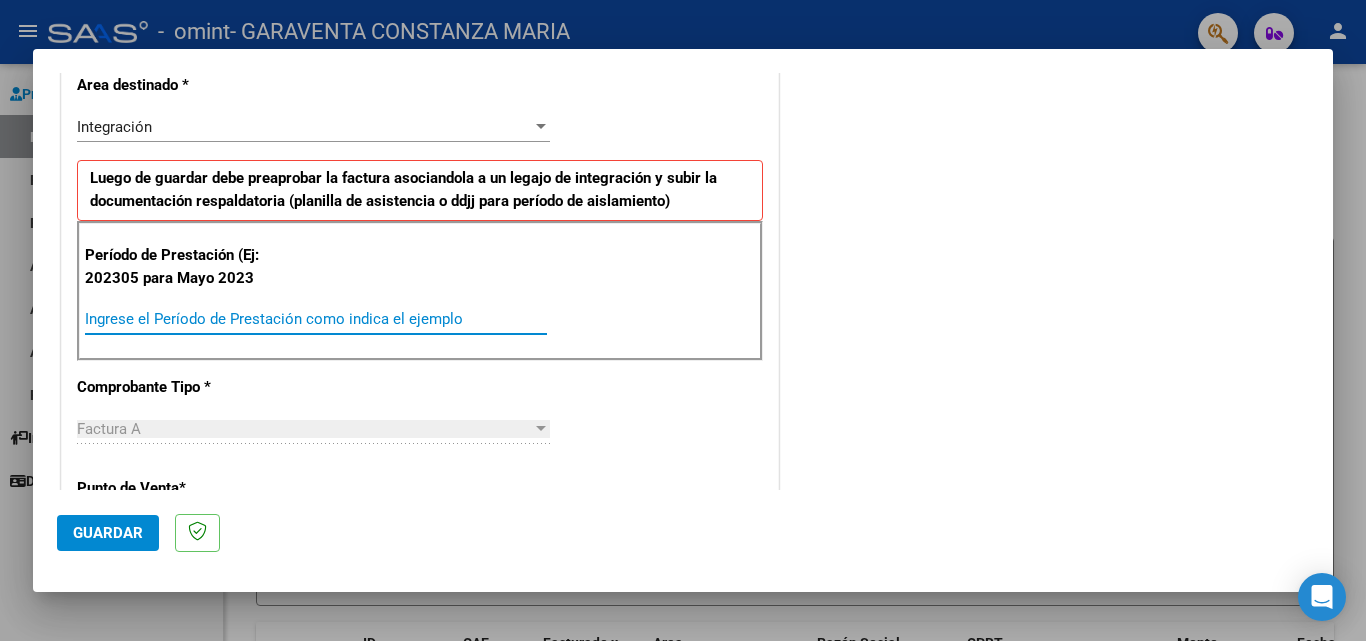 click on "Ingrese el Período de Prestación como indica el ejemplo" at bounding box center [316, 319] 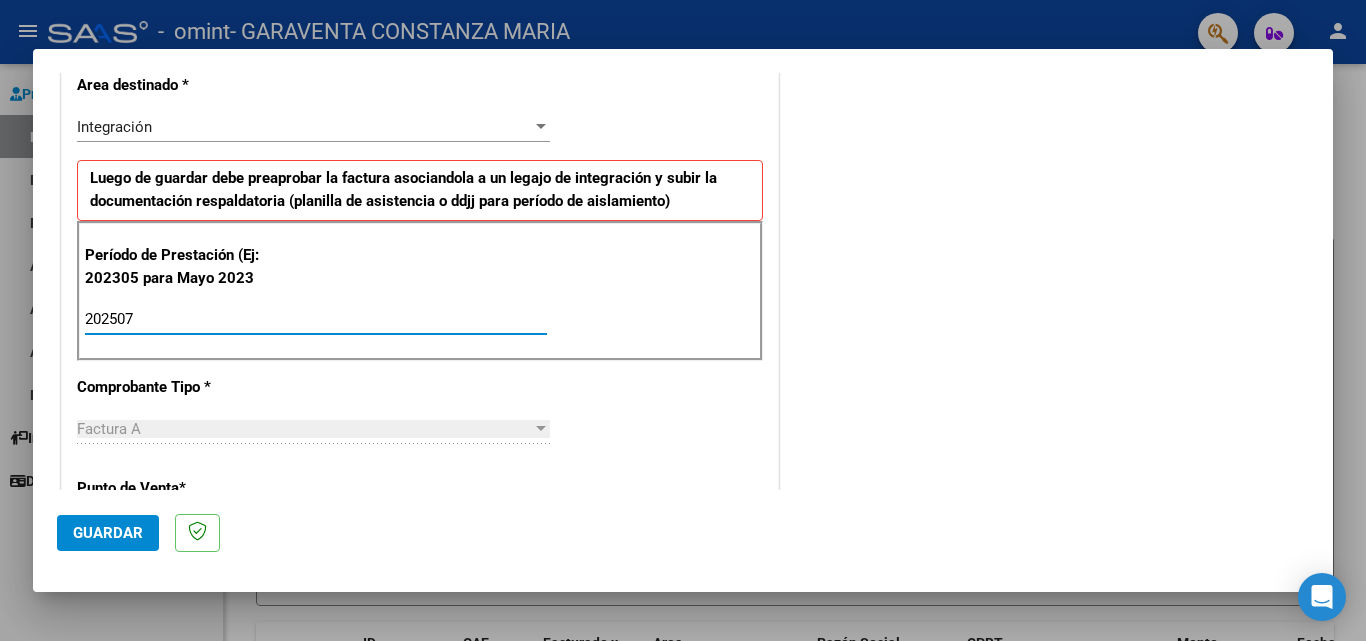 type on "202507" 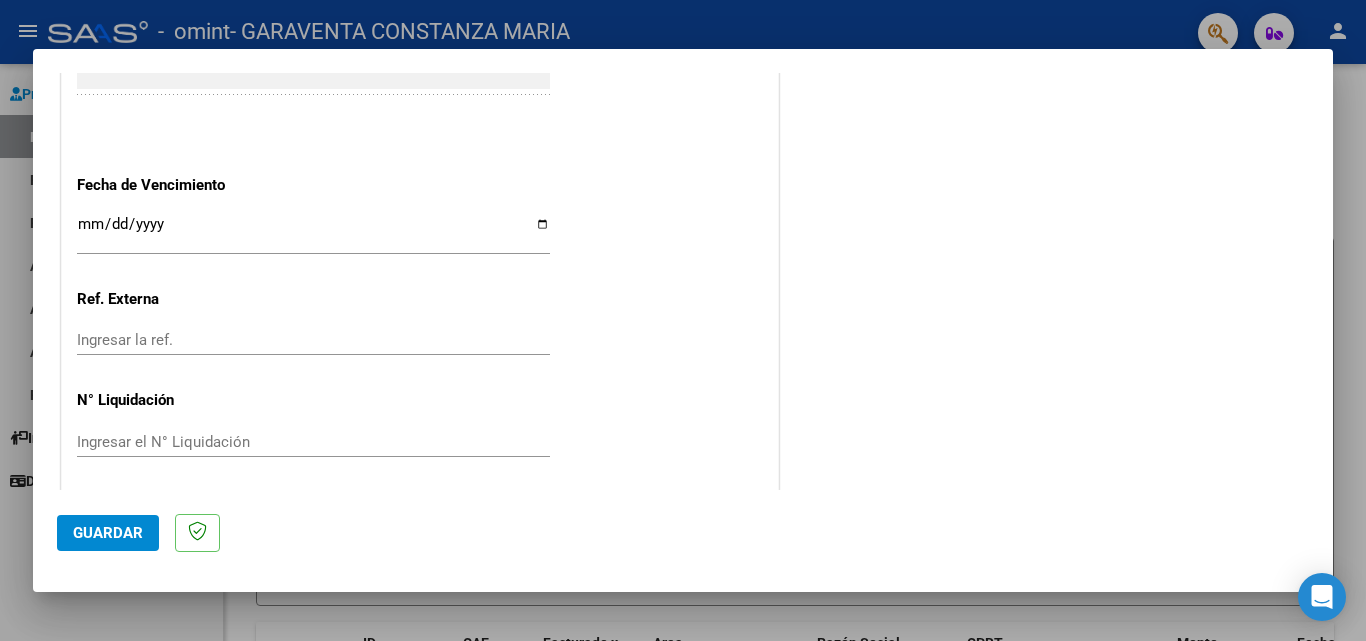 scroll, scrollTop: 1305, scrollLeft: 0, axis: vertical 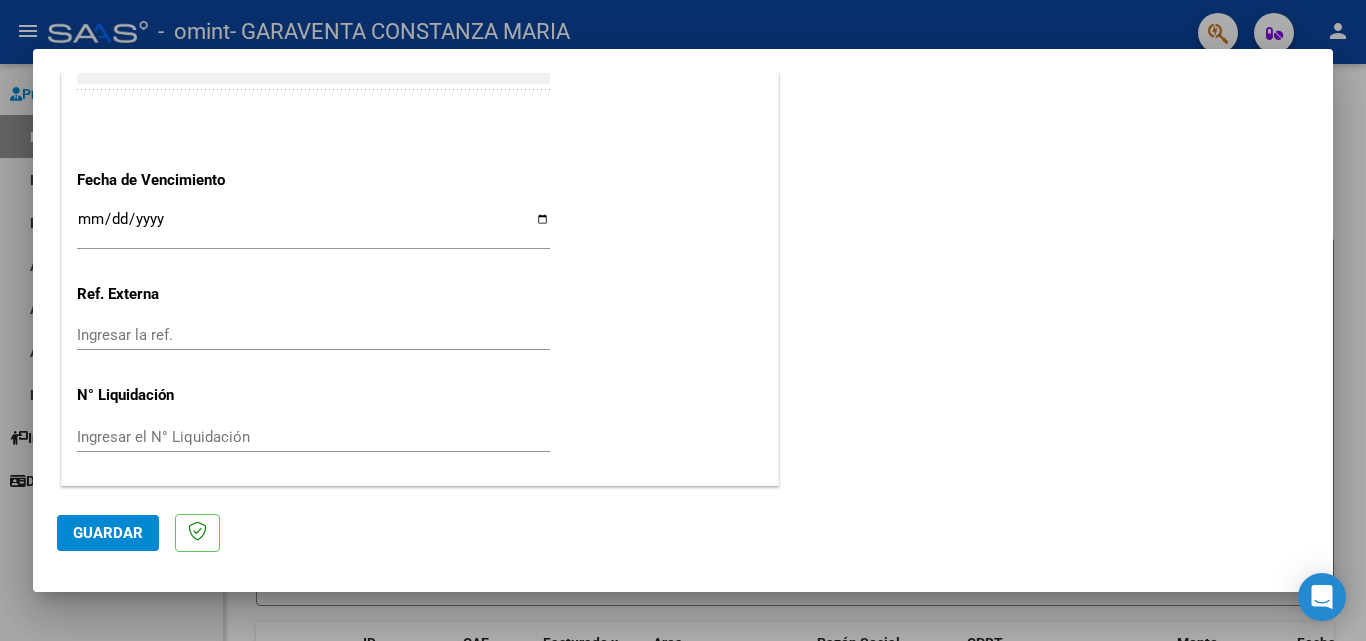 click on "Ingresar la fecha" at bounding box center [313, 227] 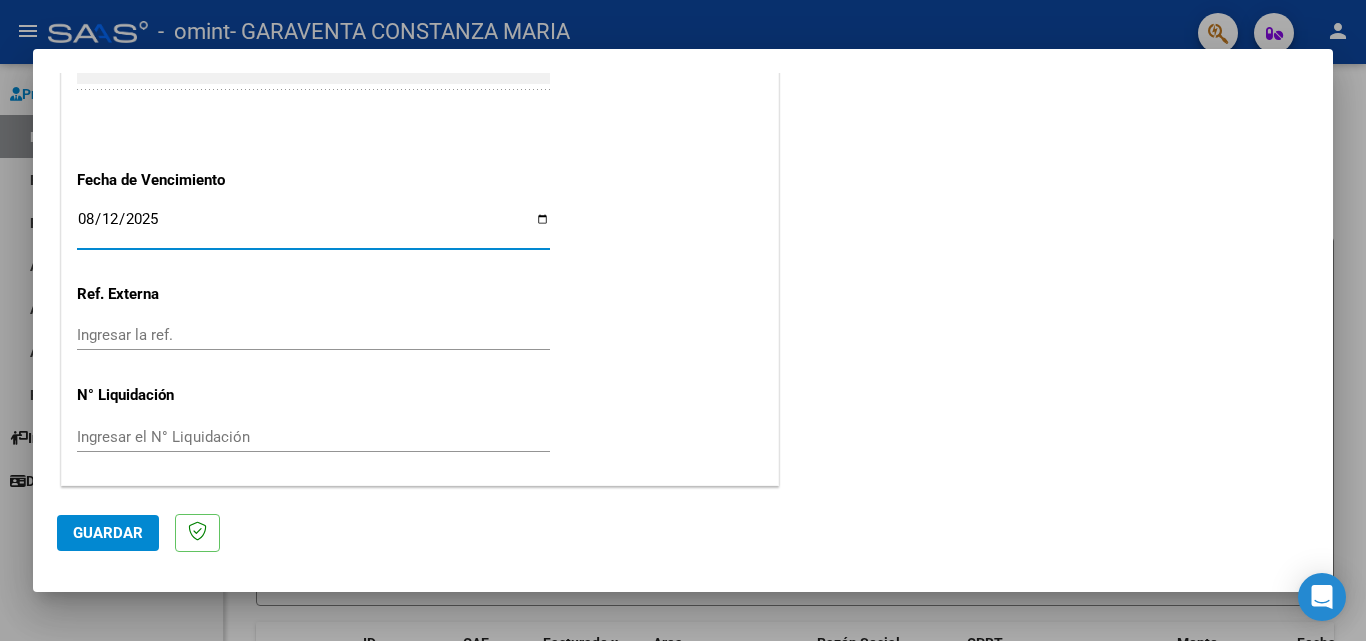 type on "2025-08-12" 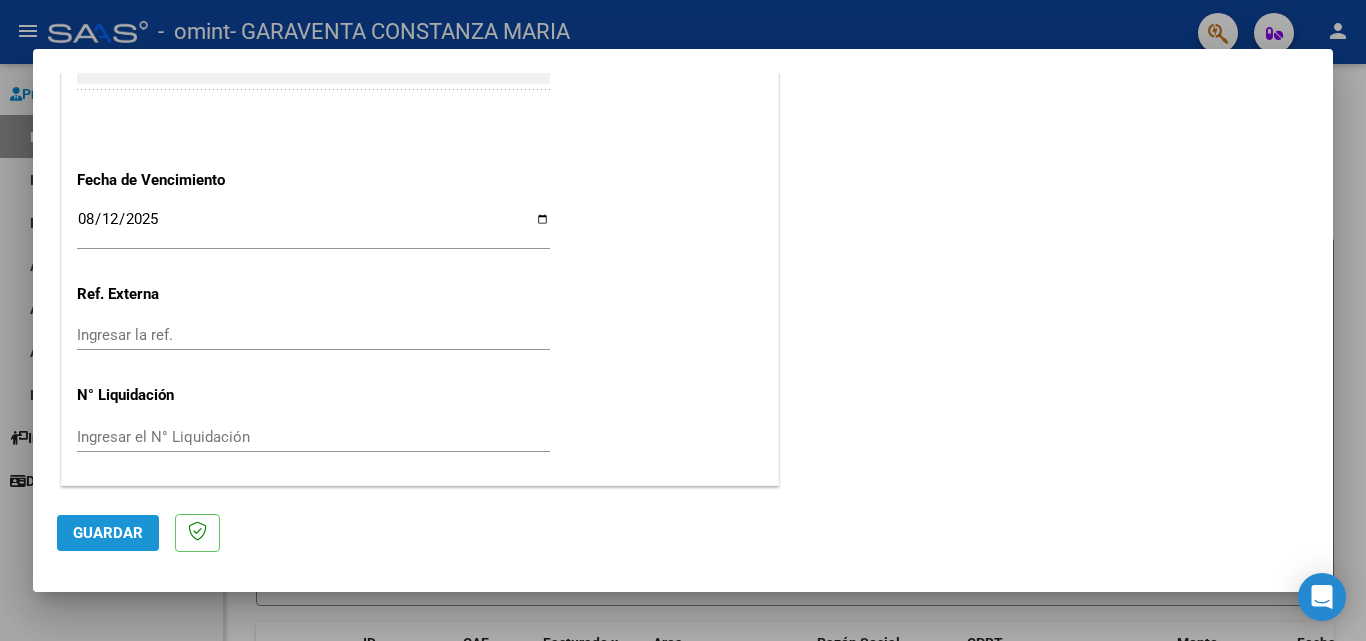 click on "Guardar" 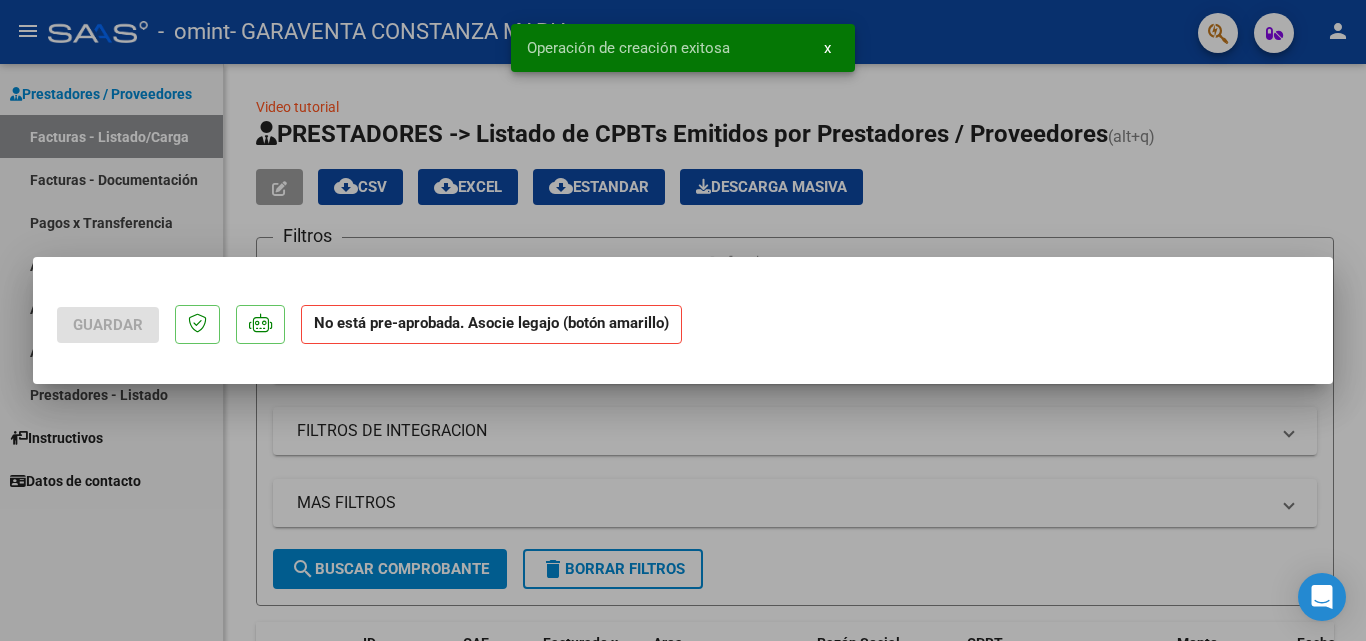 scroll, scrollTop: 0, scrollLeft: 0, axis: both 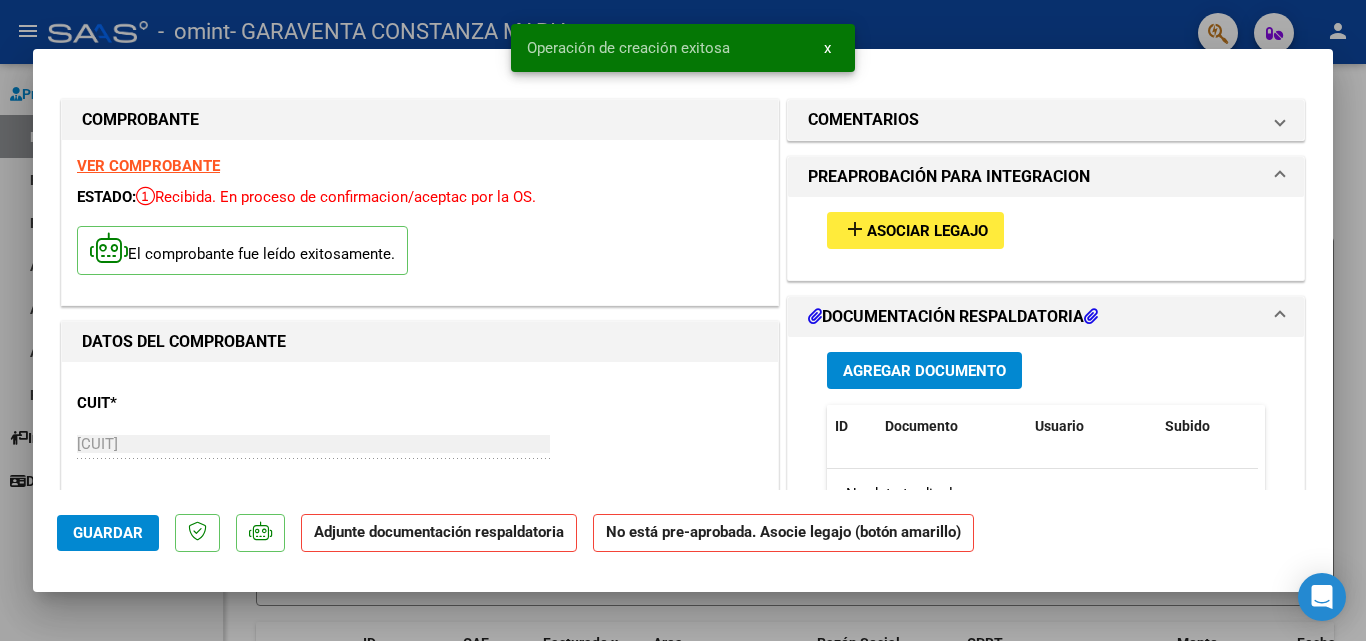 click on "x" at bounding box center (827, 48) 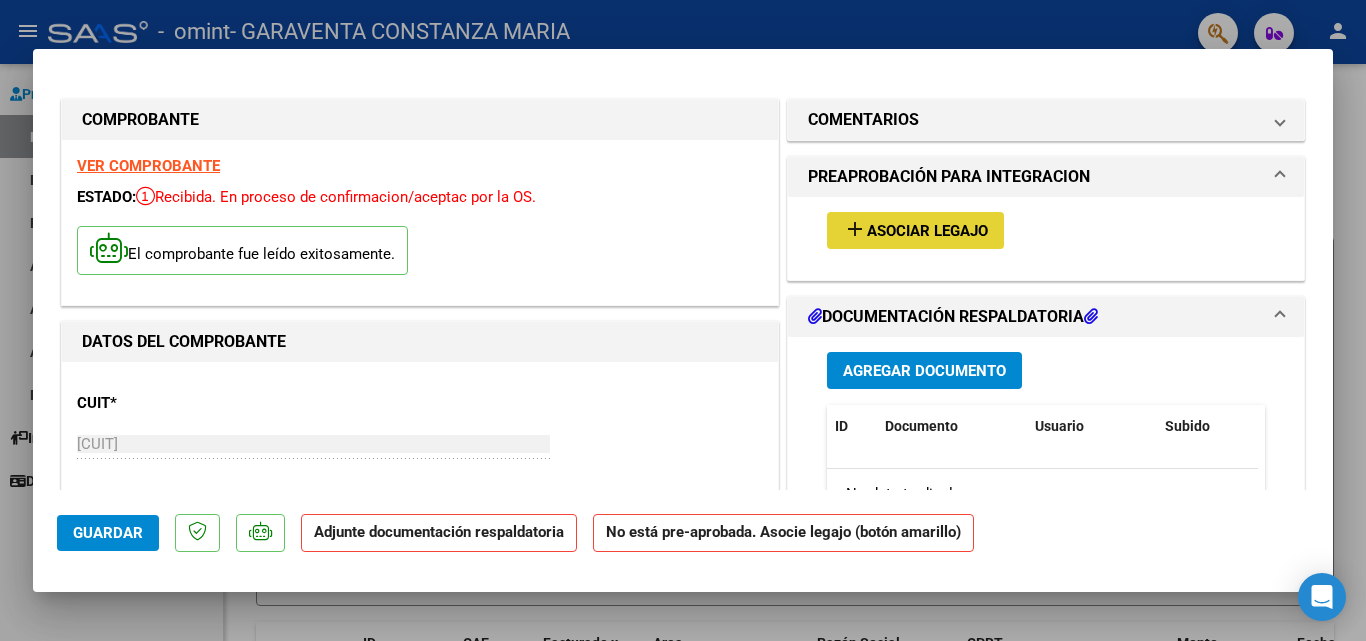 click on "Asociar Legajo" at bounding box center [927, 231] 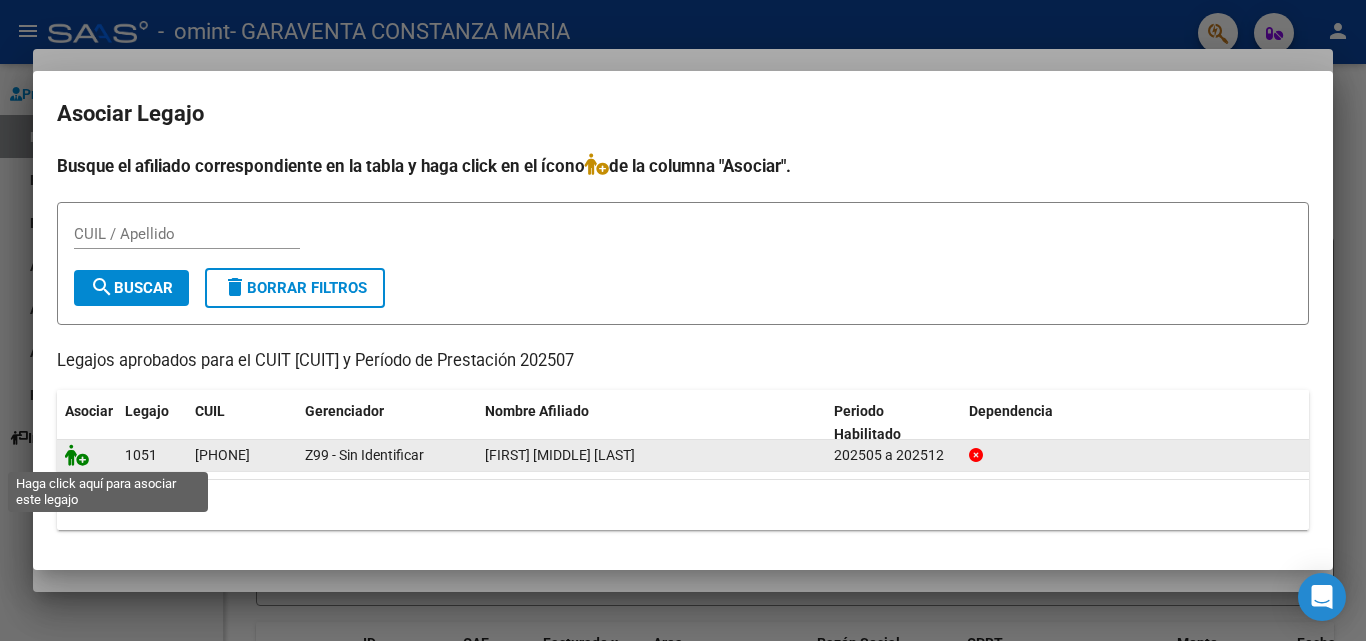 click 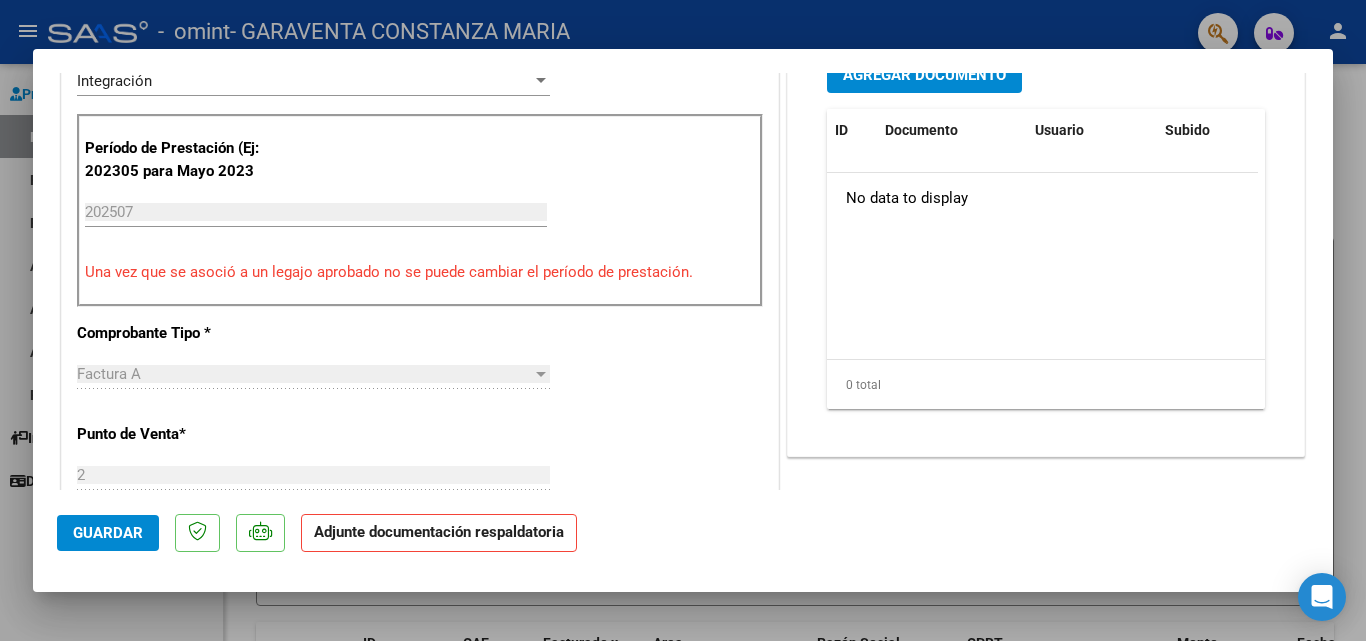 scroll, scrollTop: 386, scrollLeft: 0, axis: vertical 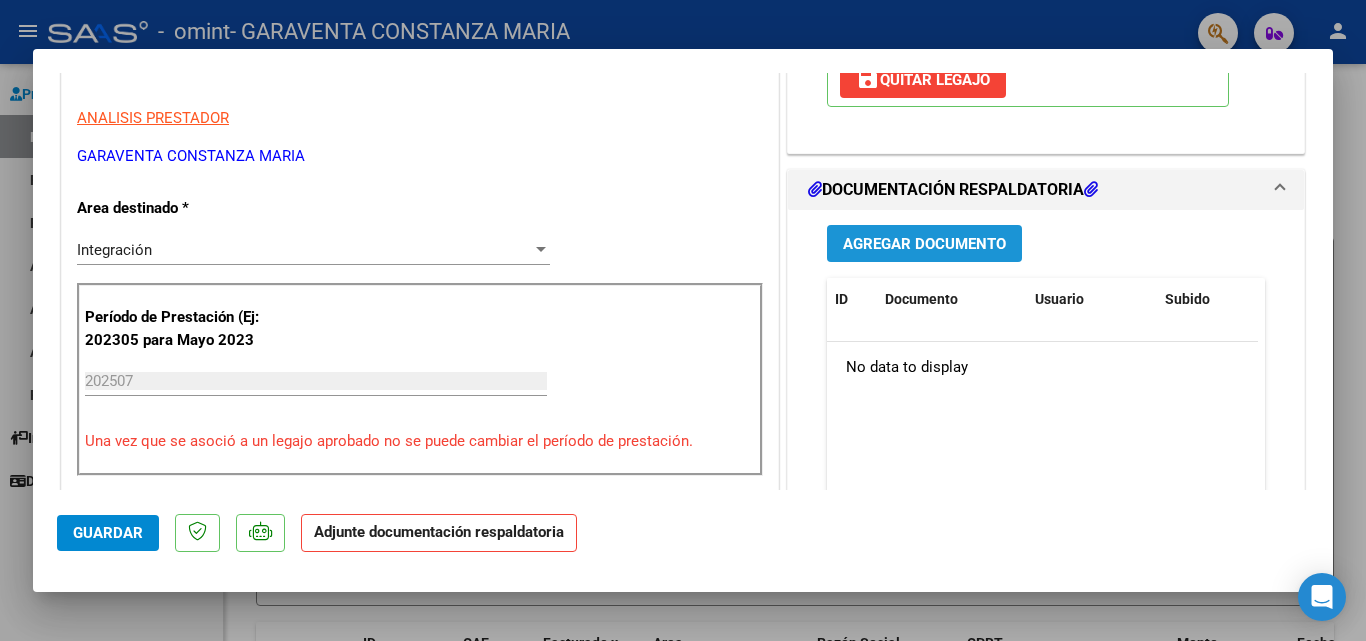 click on "Agregar Documento" at bounding box center [924, 244] 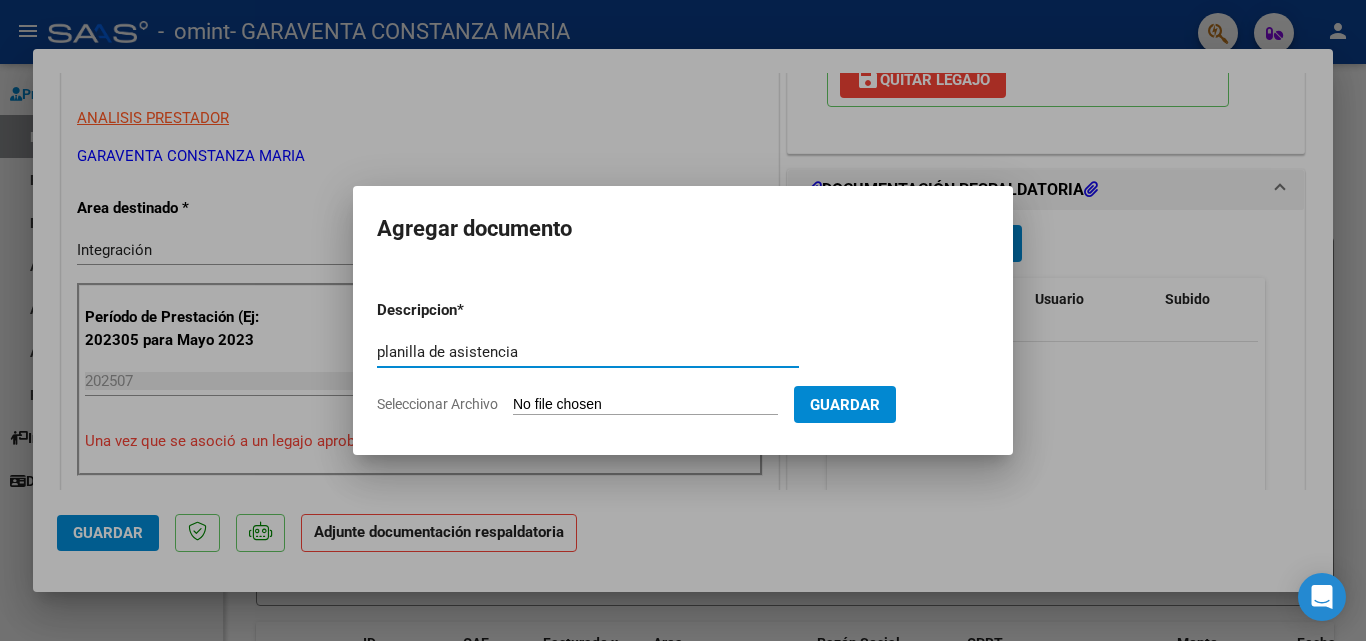 type on "planilla de asistencia" 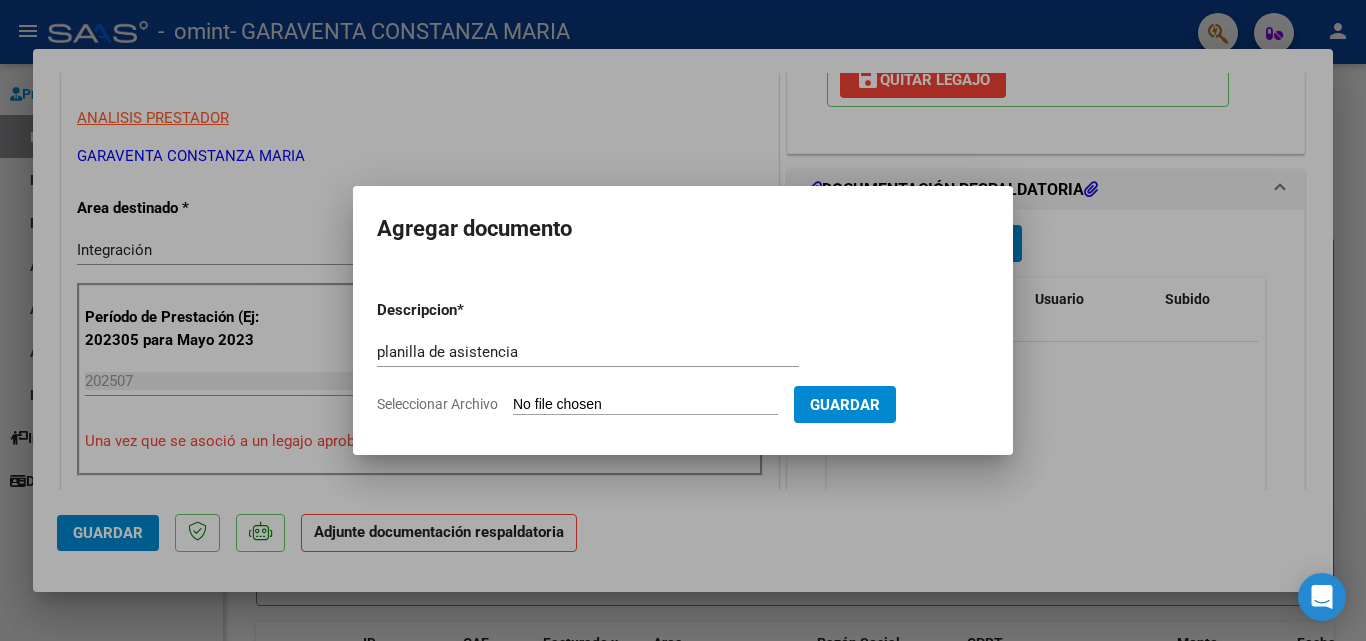 click on "Descripcion  *   planilla de asistencia Escriba aquí una descripcion  Seleccionar Archivo Guardar" at bounding box center [683, 357] 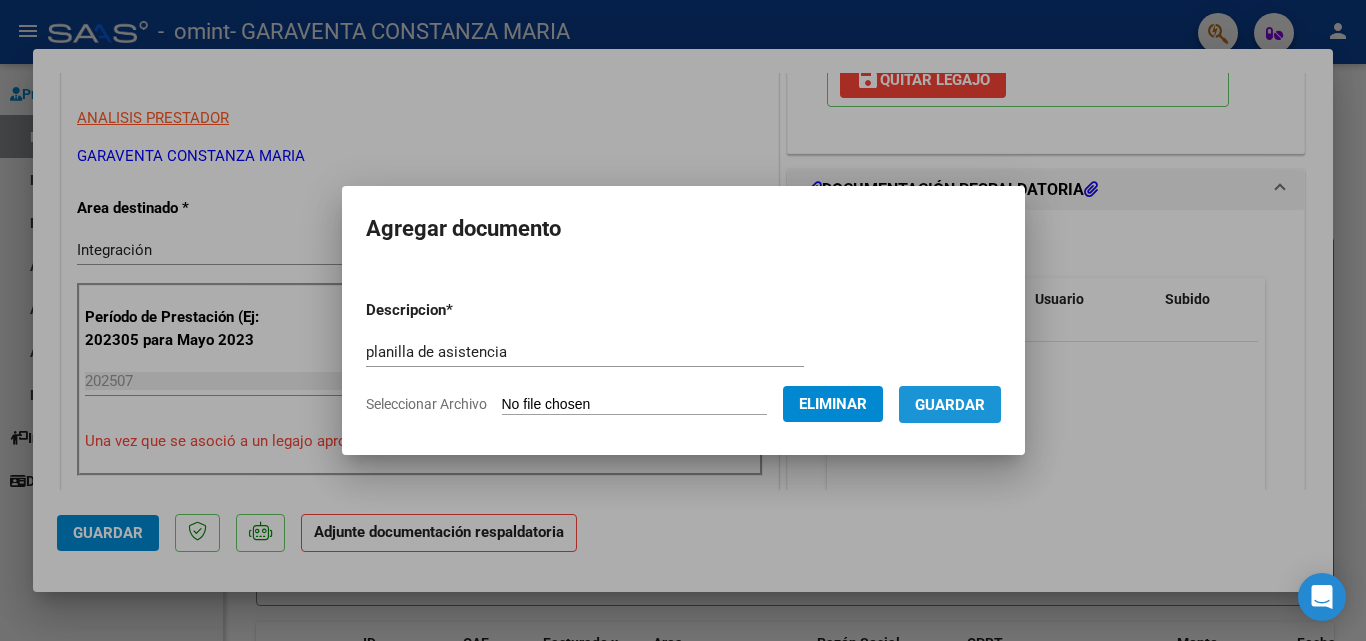click on "Guardar" at bounding box center [950, 405] 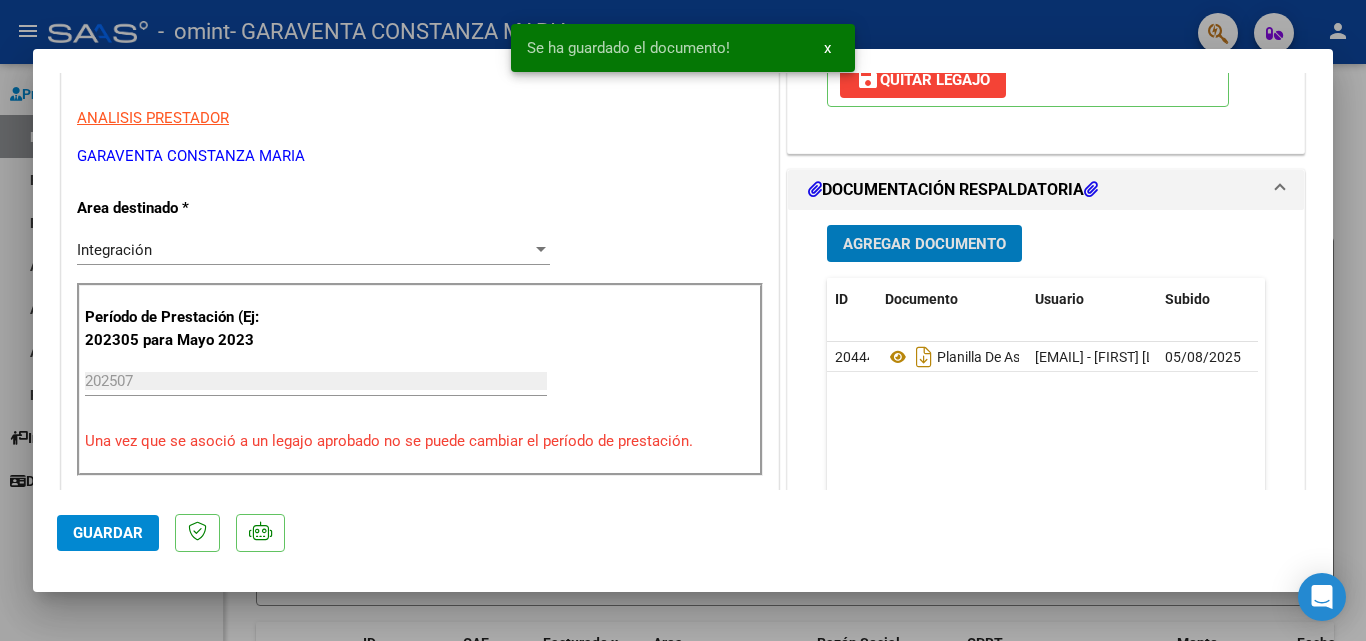 click on "Guardar" 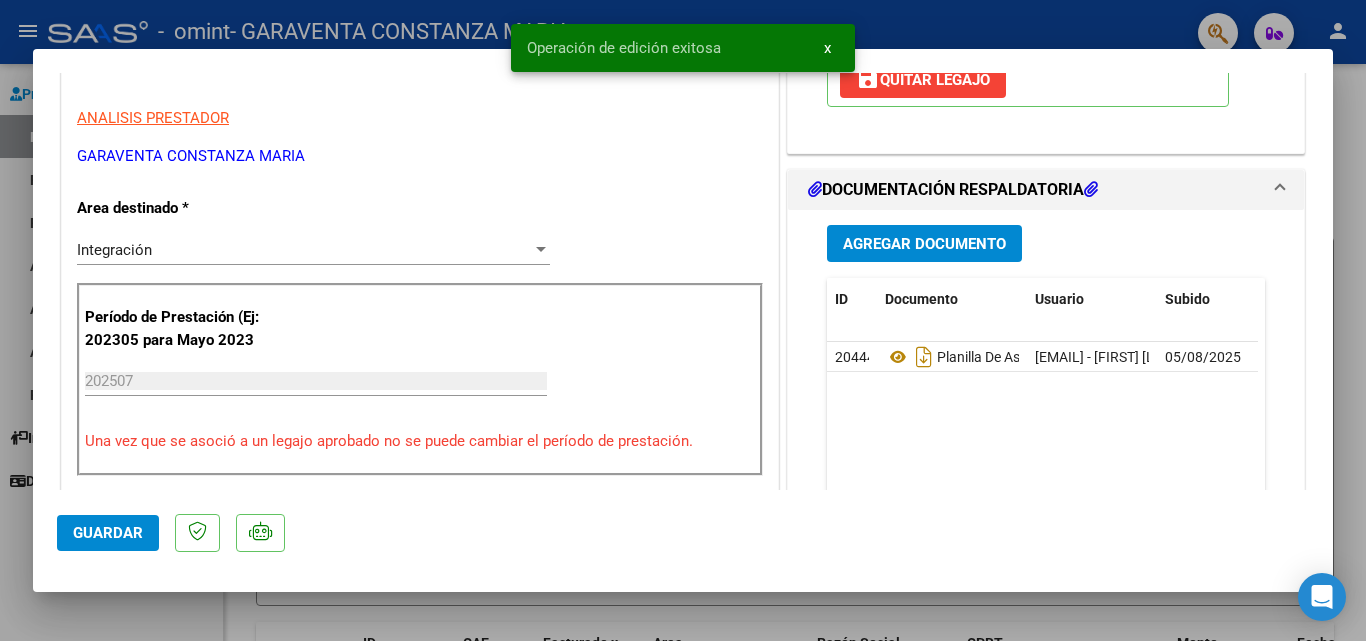 click on "x" at bounding box center [827, 48] 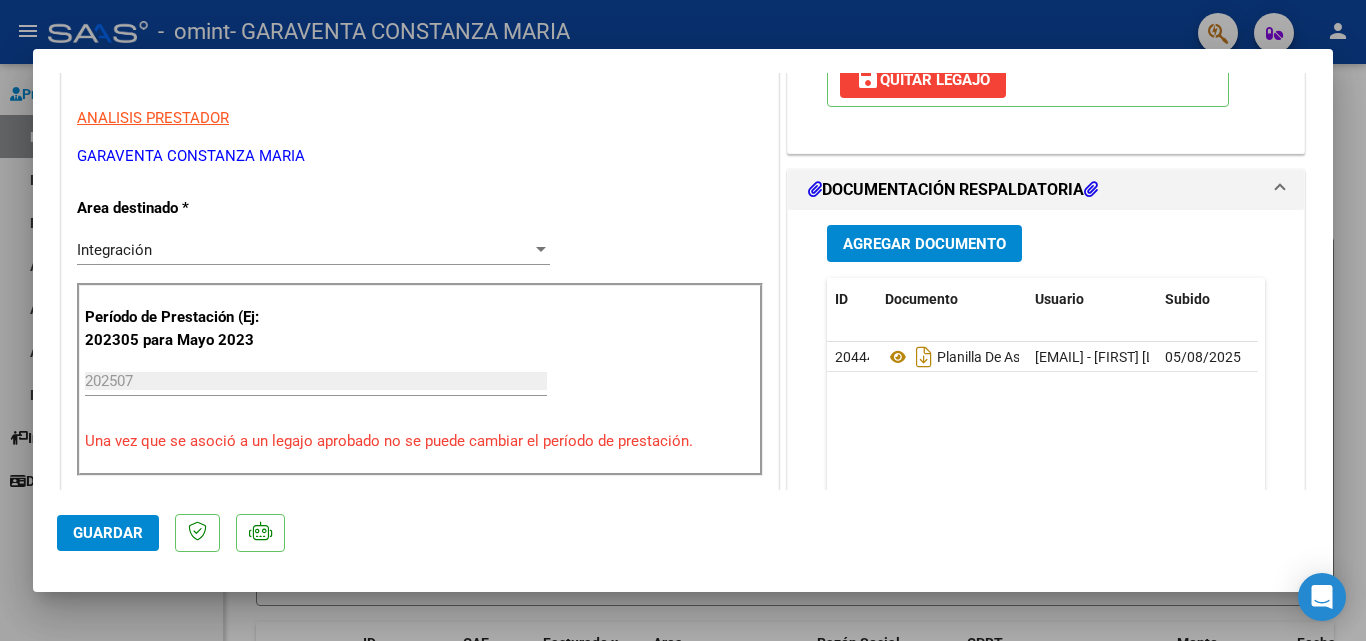 click at bounding box center [683, 320] 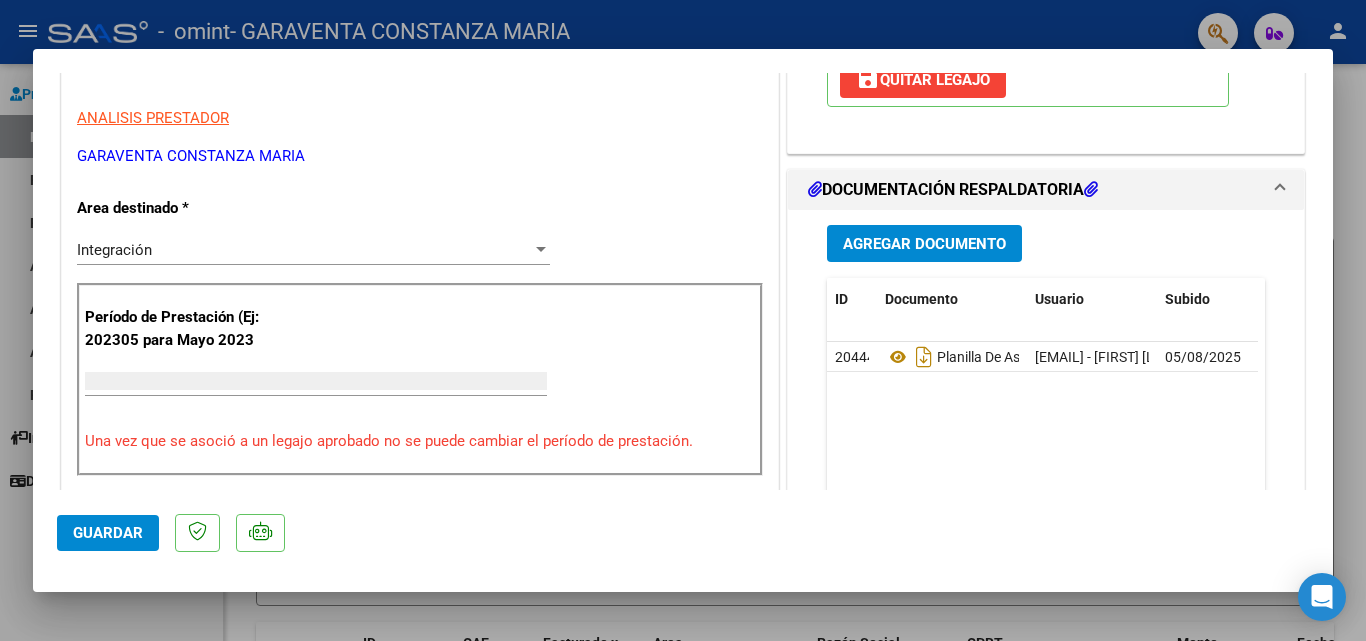 type 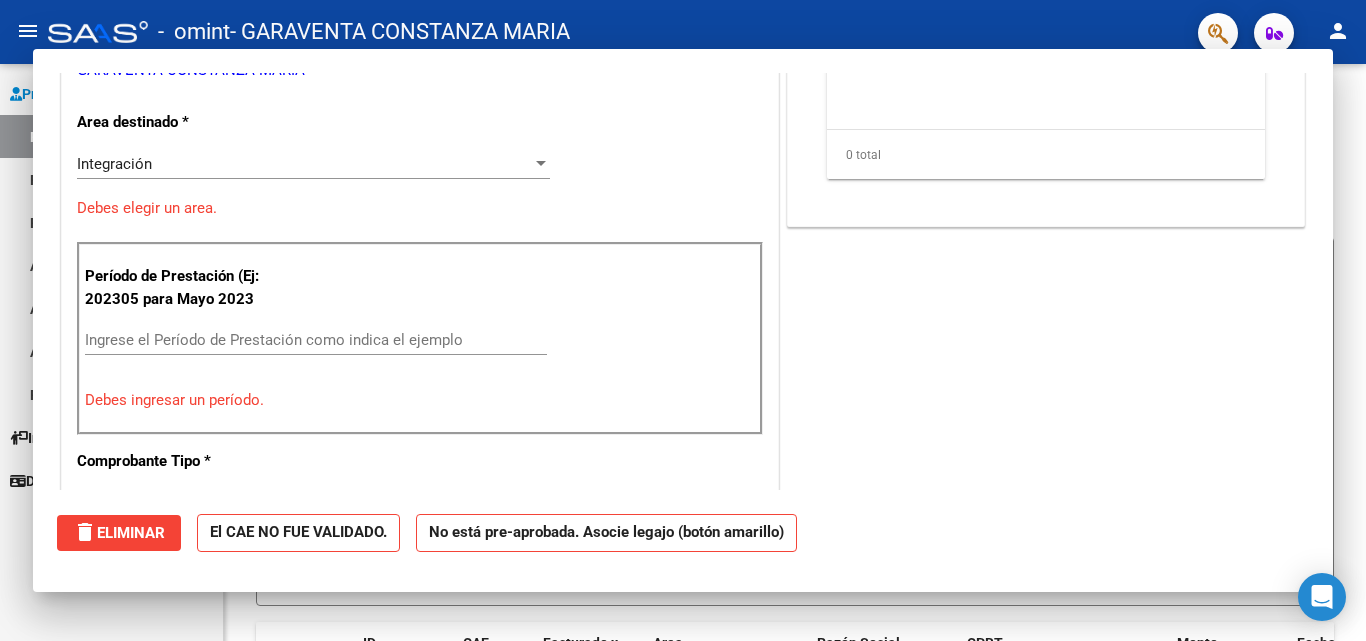 scroll, scrollTop: 0, scrollLeft: 0, axis: both 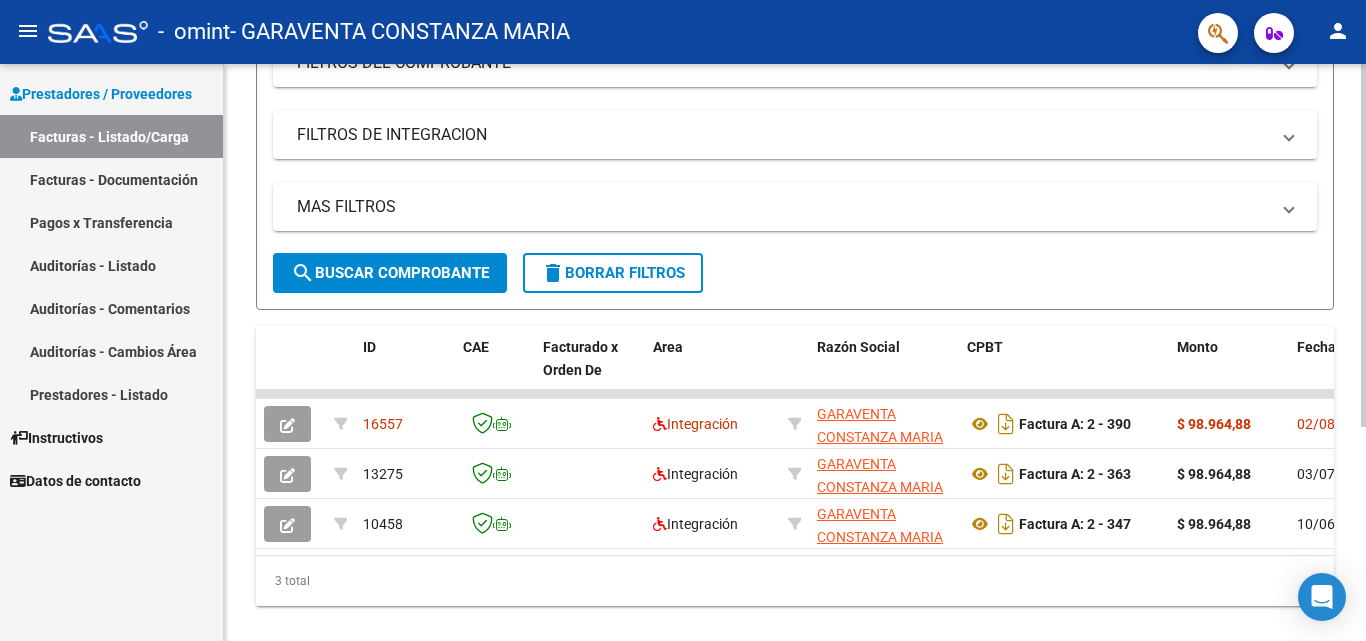 click 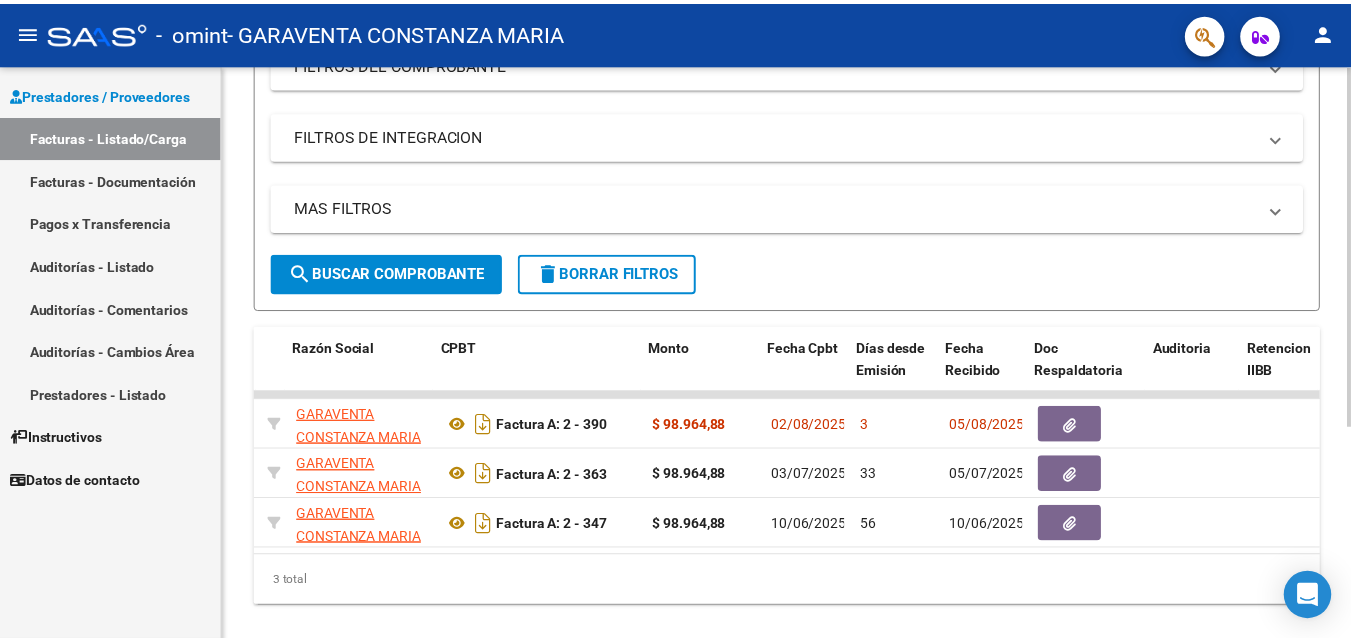 scroll, scrollTop: 0, scrollLeft: 522, axis: horizontal 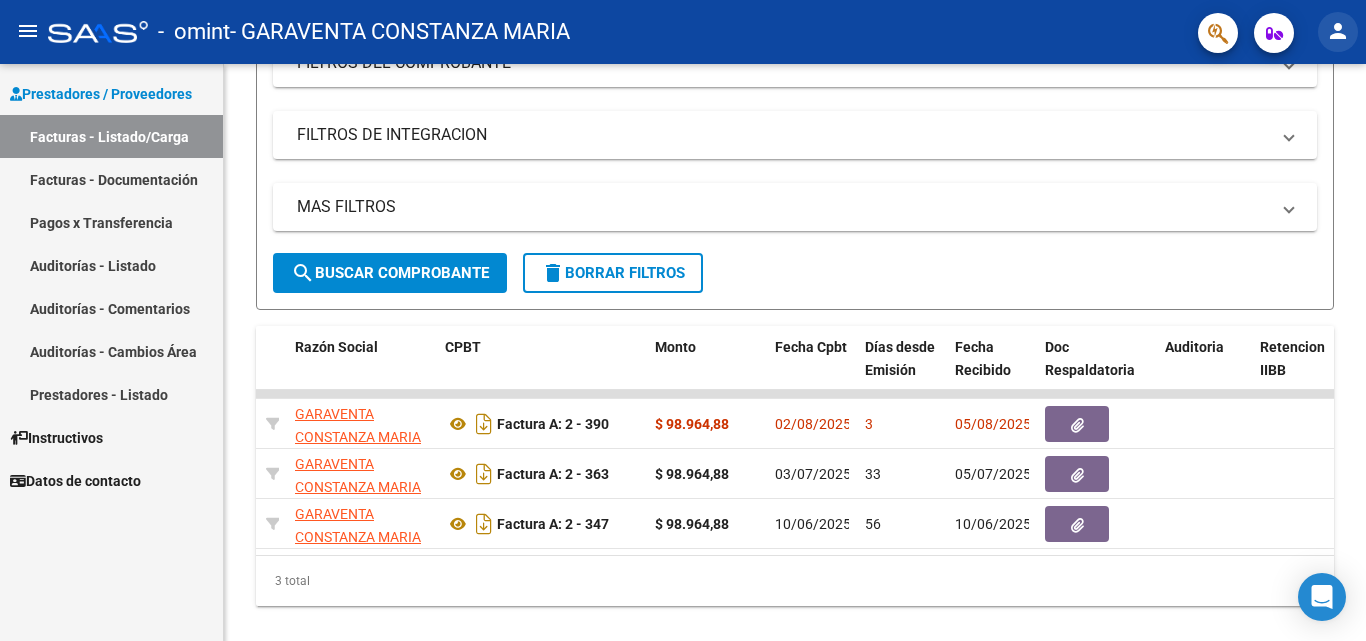click on "person" 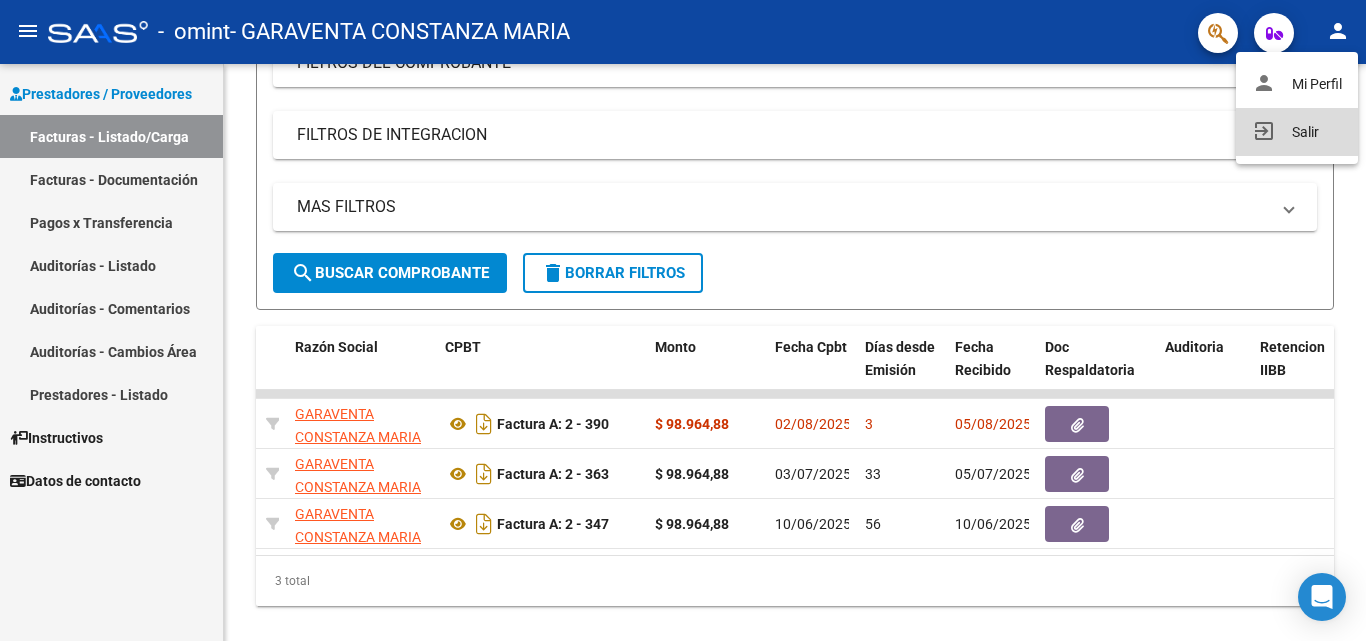 click on "exit_to_app  Salir" at bounding box center (1297, 132) 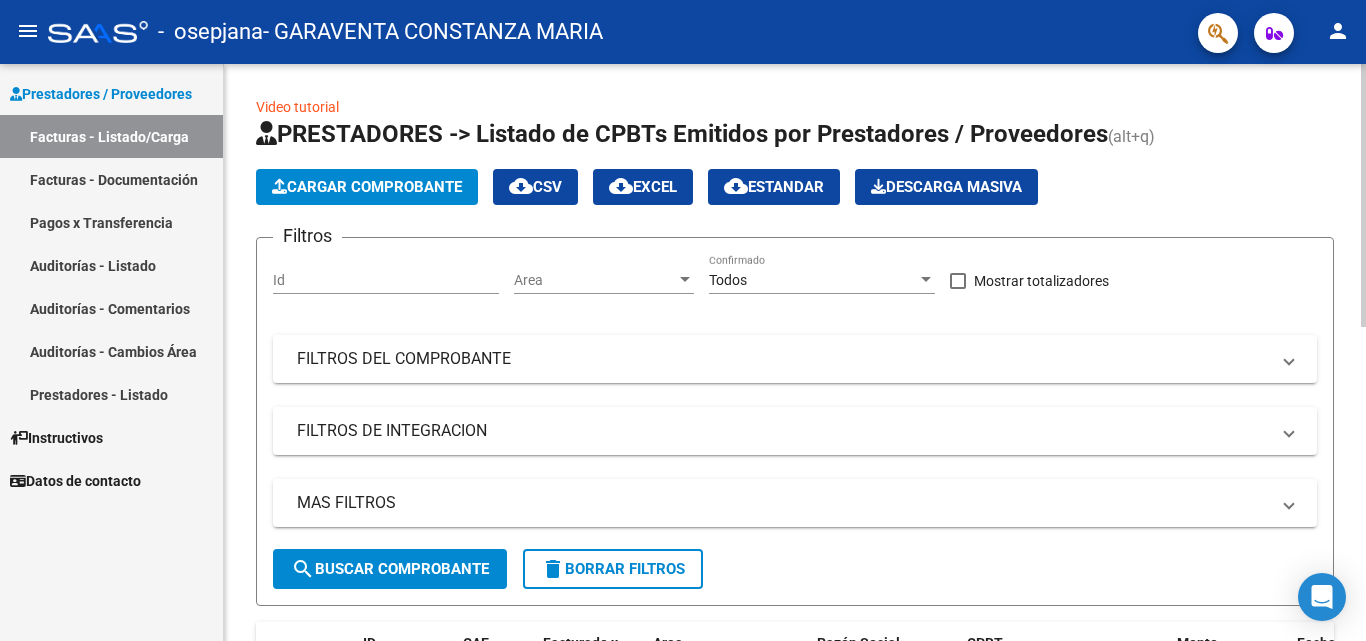 scroll, scrollTop: 0, scrollLeft: 0, axis: both 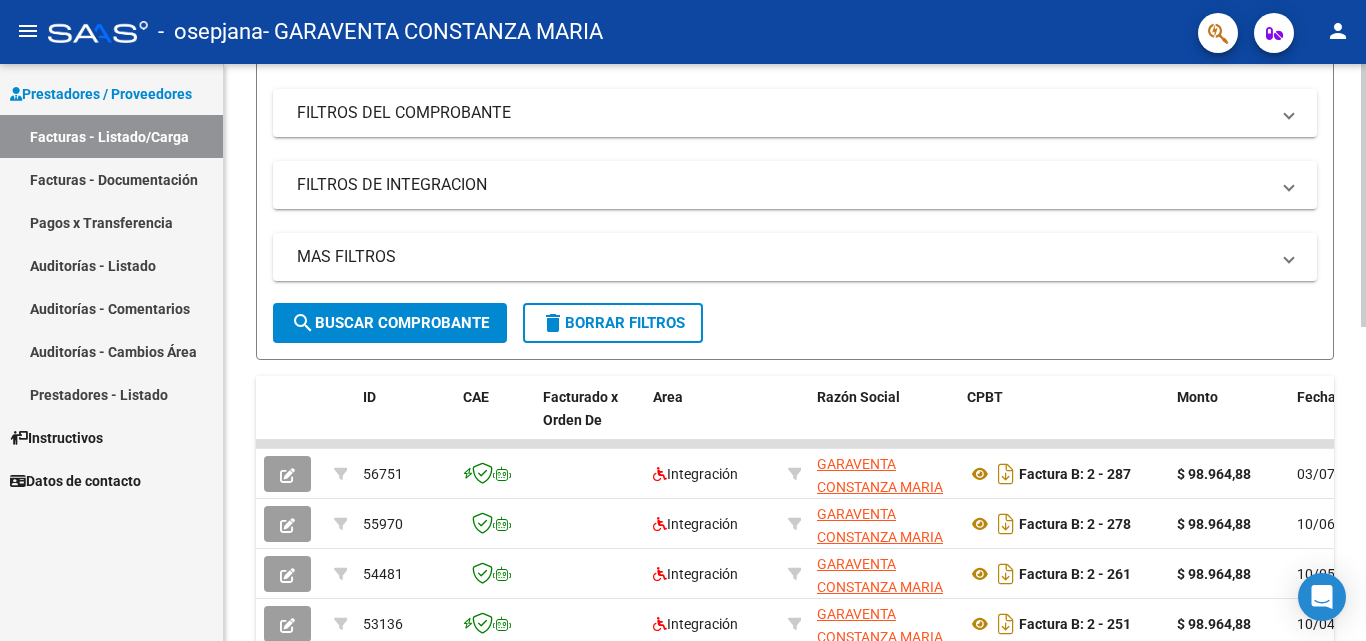 click 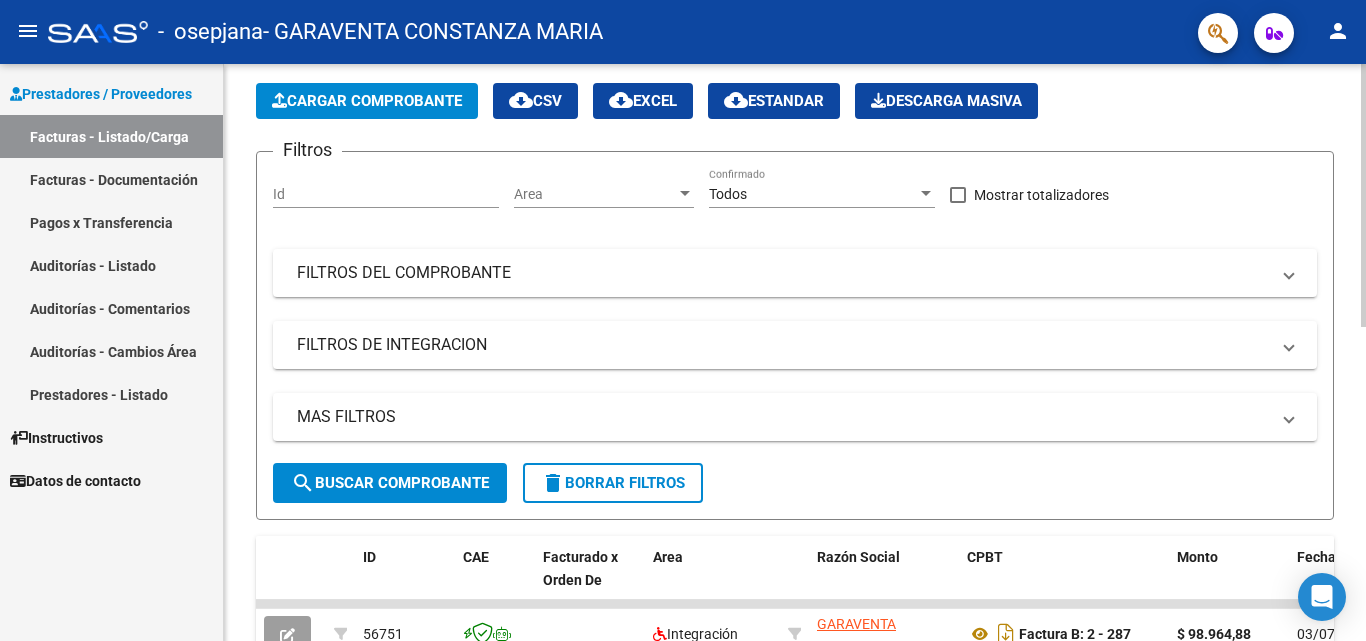scroll, scrollTop: 0, scrollLeft: 0, axis: both 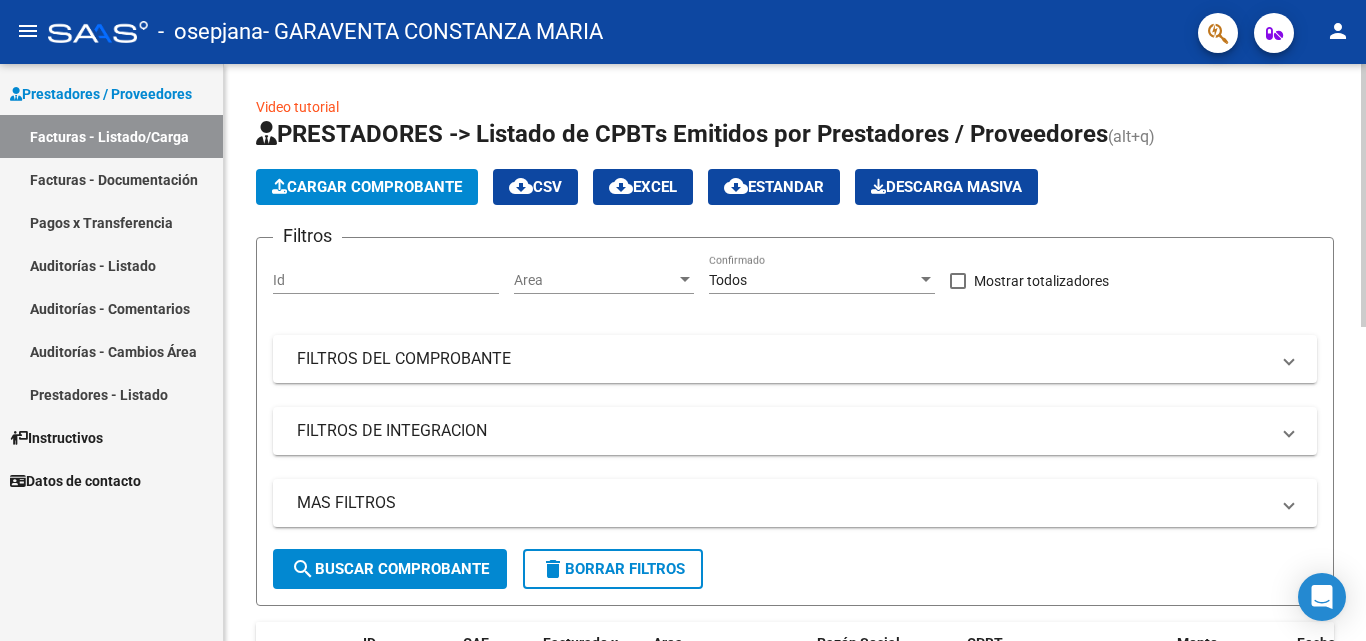 click 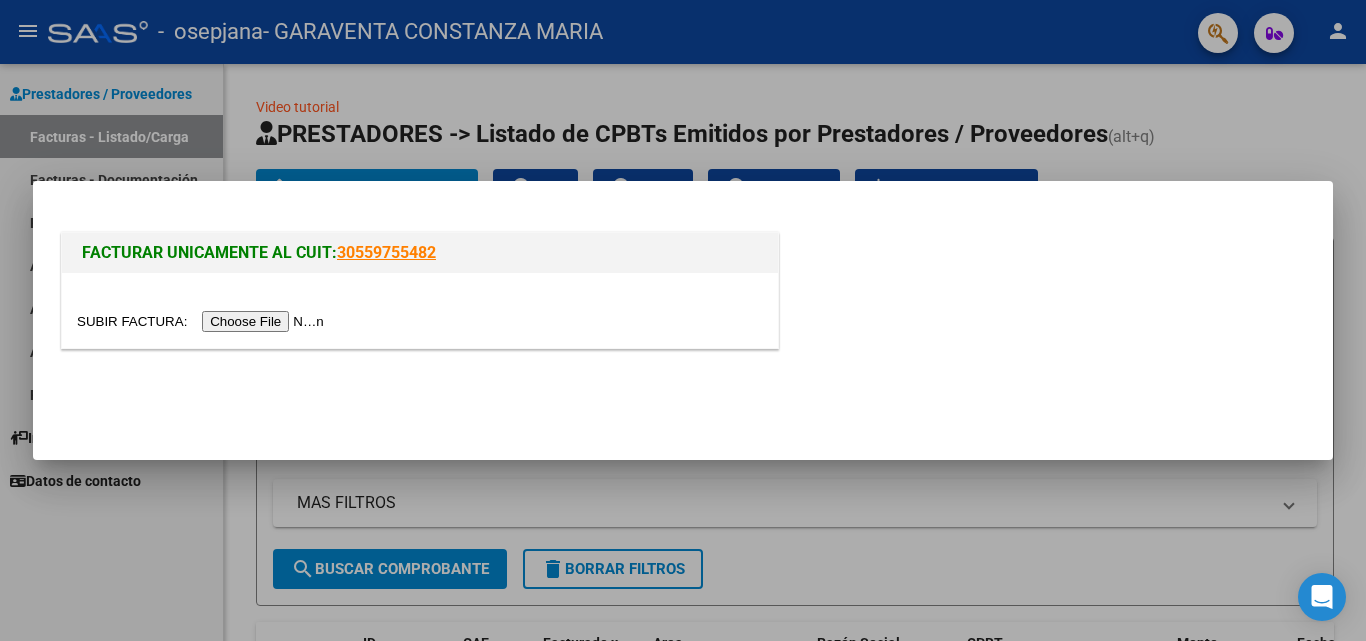 click at bounding box center [203, 321] 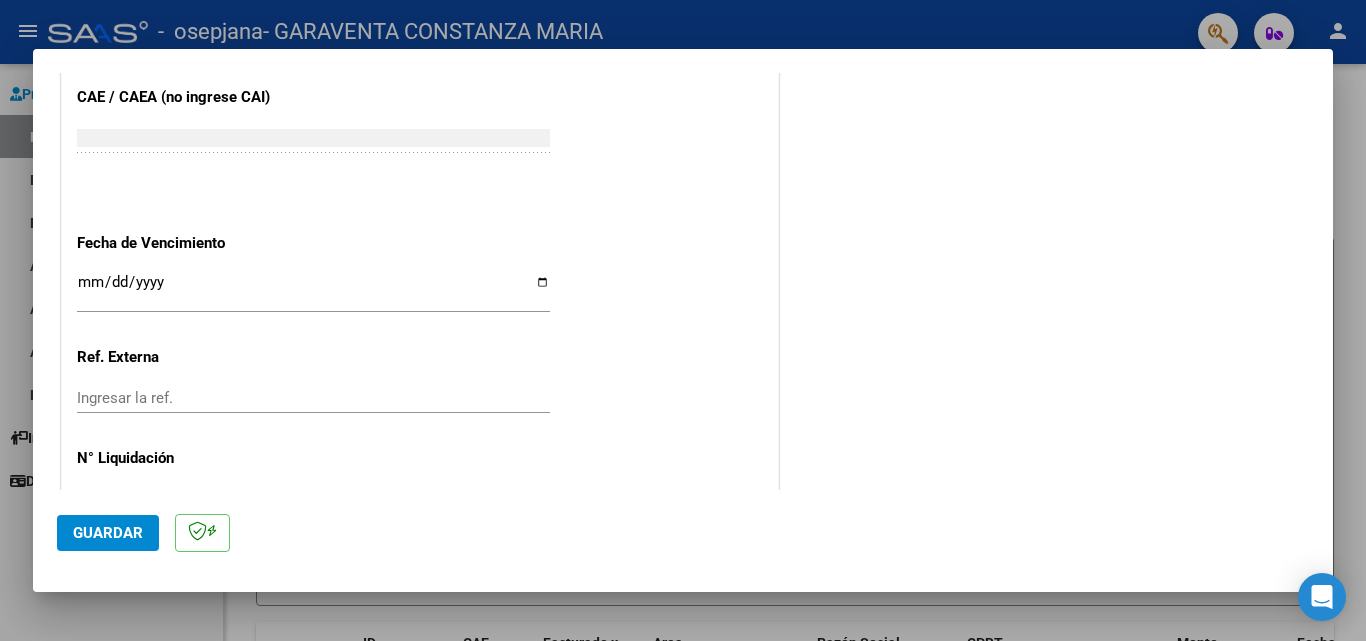 scroll, scrollTop: 1305, scrollLeft: 0, axis: vertical 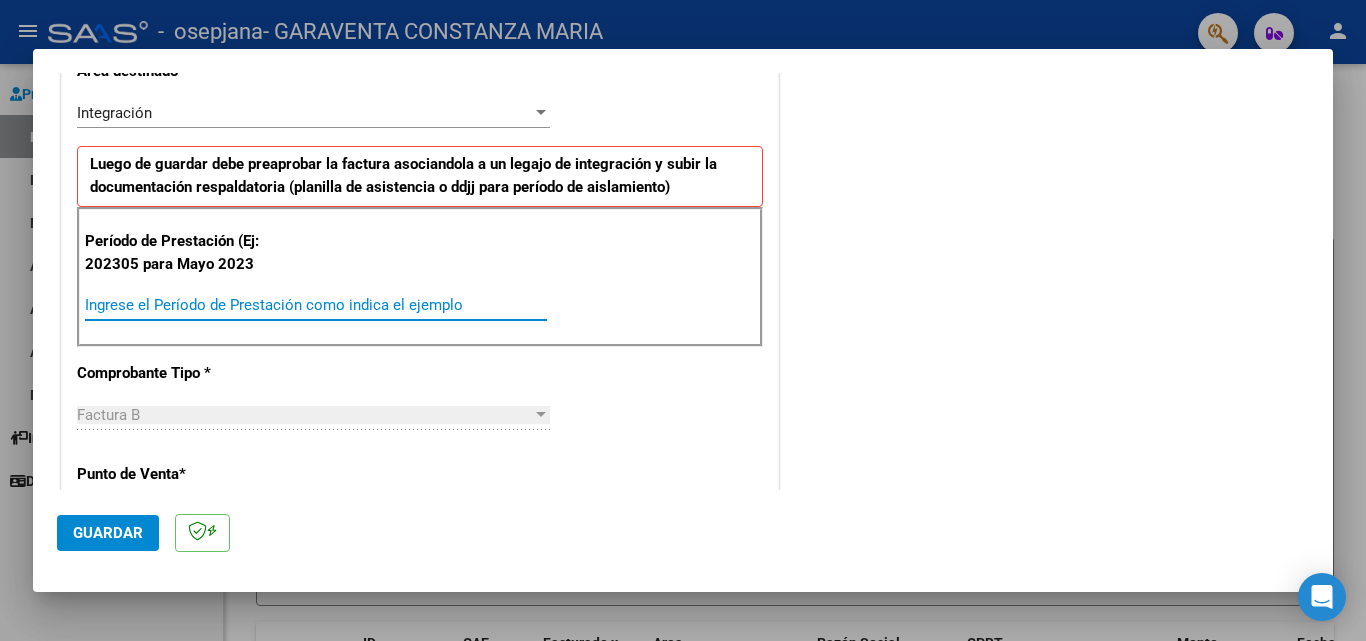 click on "Ingrese el Período de Prestación como indica el ejemplo" at bounding box center [316, 305] 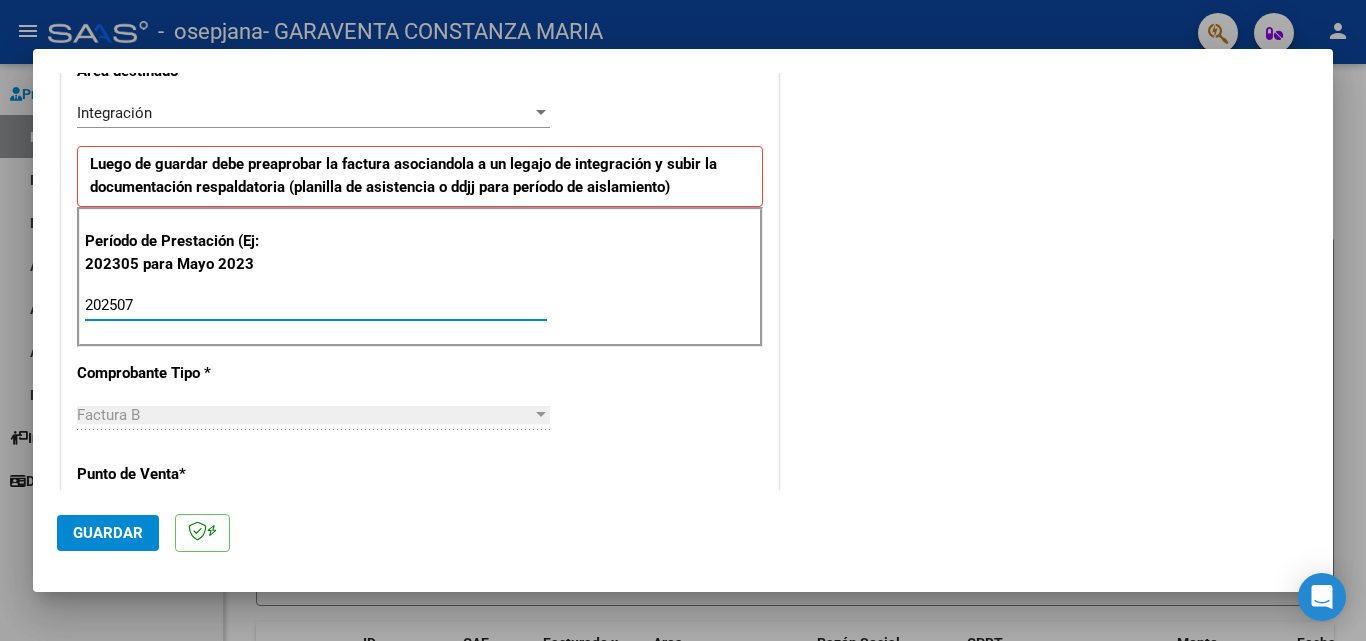 type on "202507" 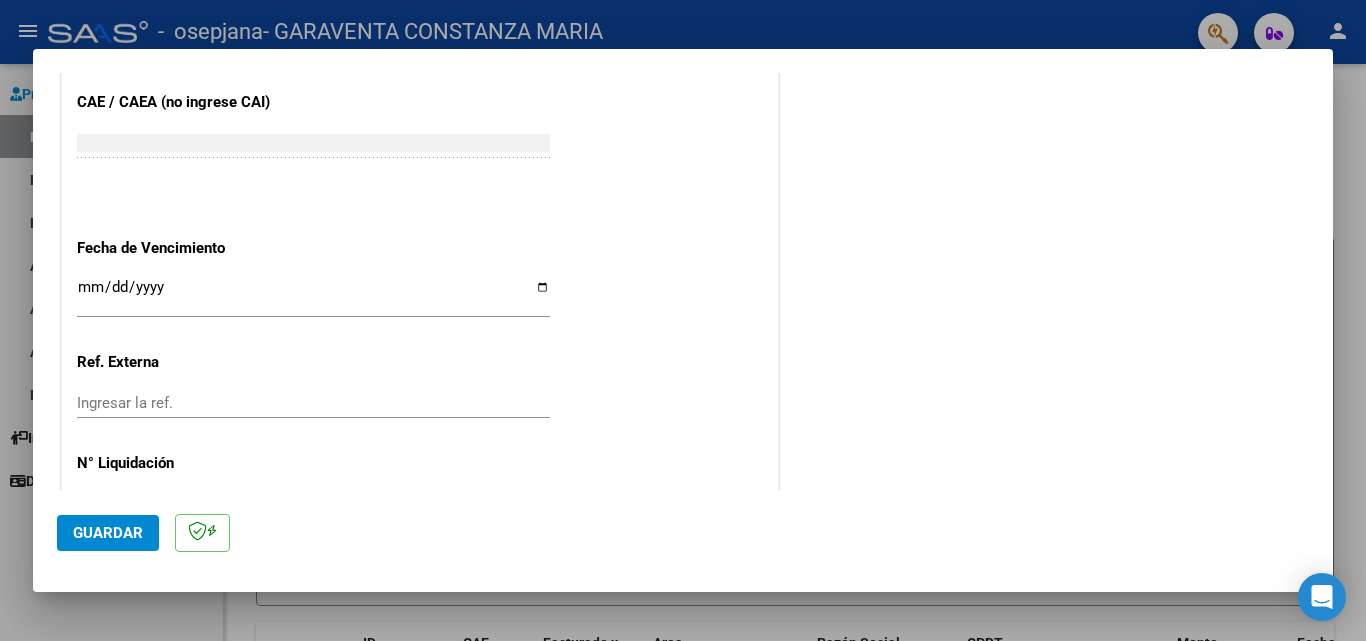 scroll, scrollTop: 1255, scrollLeft: 0, axis: vertical 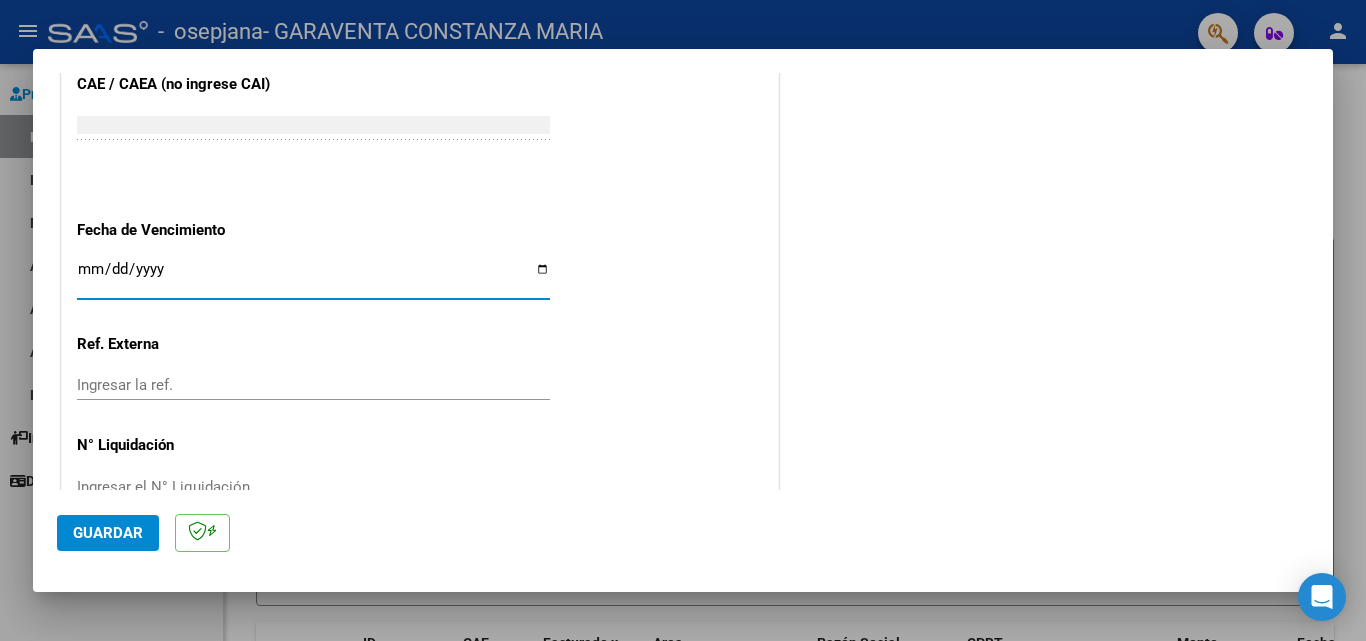 click on "Ingresar la fecha" at bounding box center (313, 277) 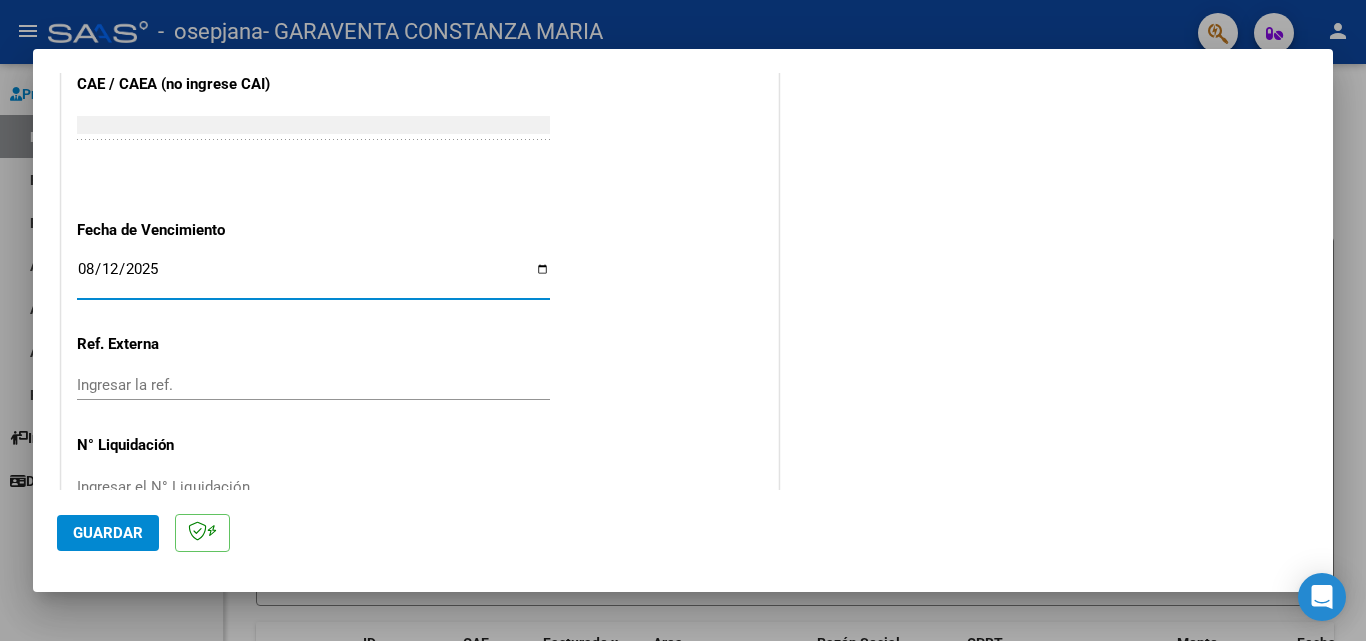 type on "2025-08-12" 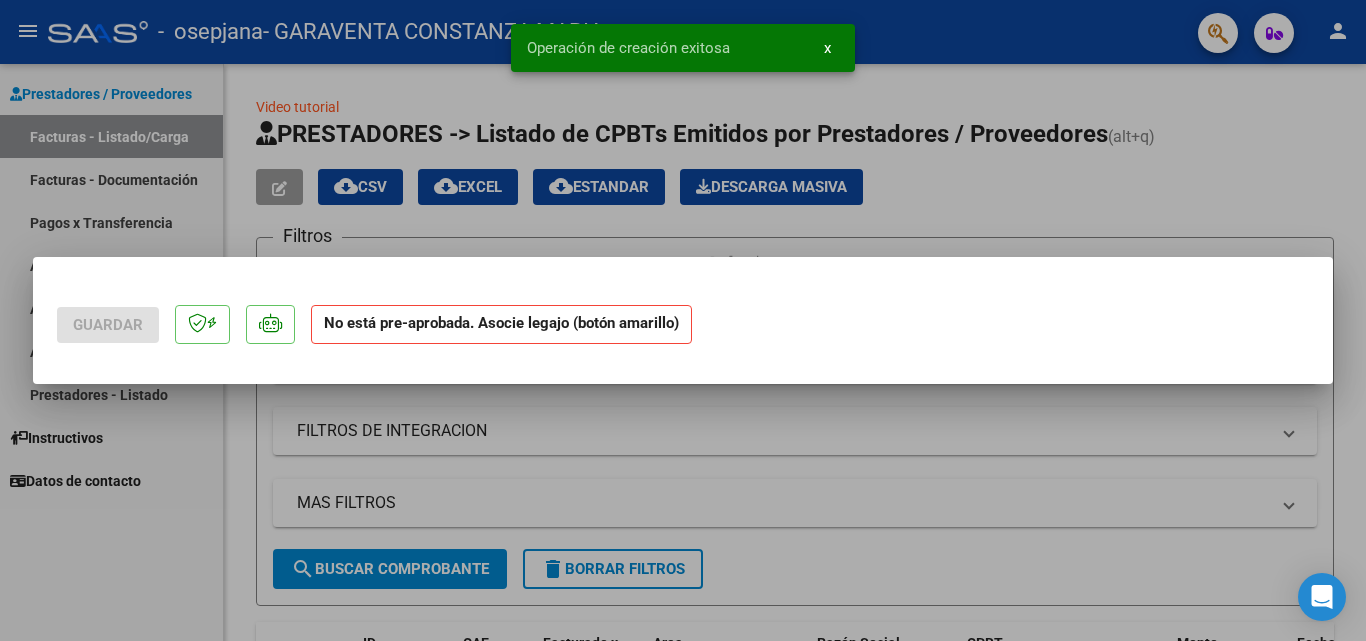 scroll, scrollTop: 0, scrollLeft: 0, axis: both 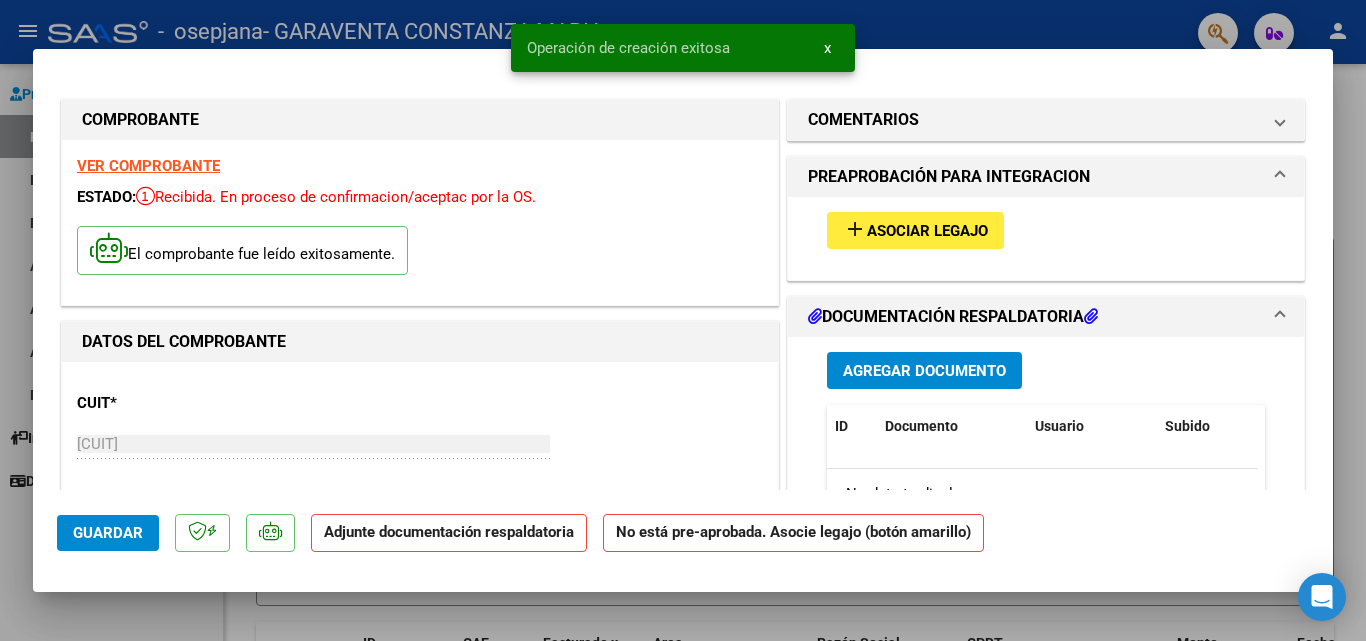 click on "Asociar Legajo" at bounding box center (927, 231) 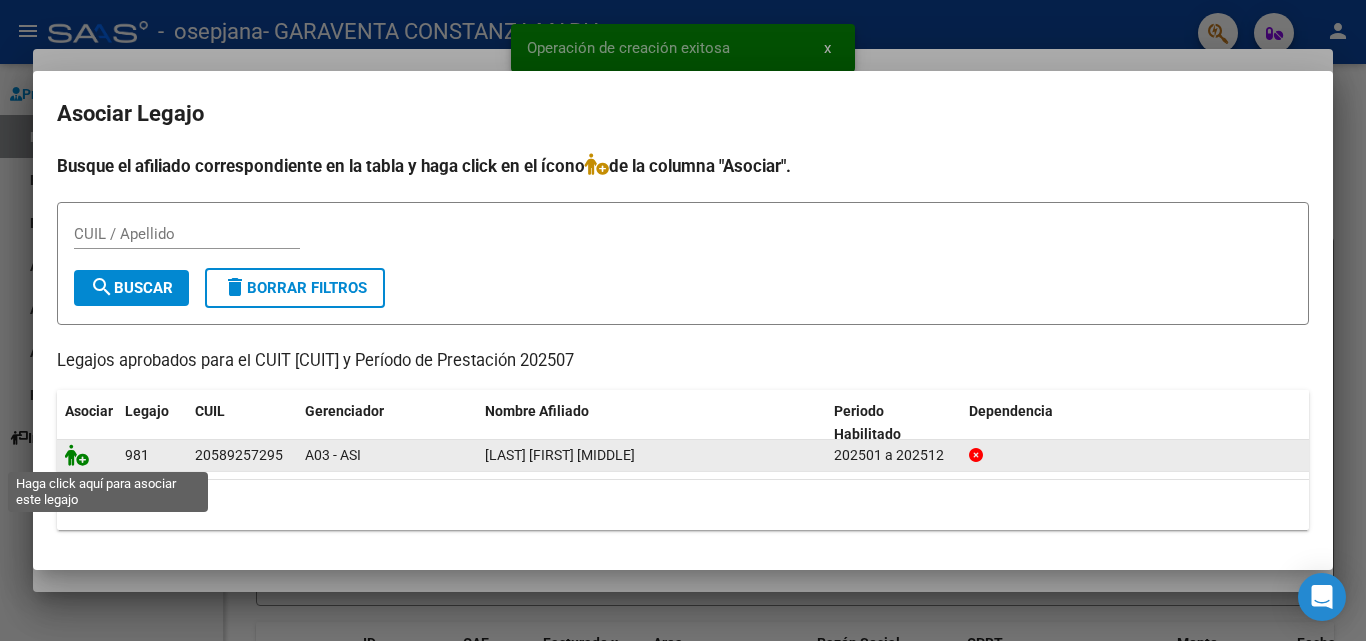 click 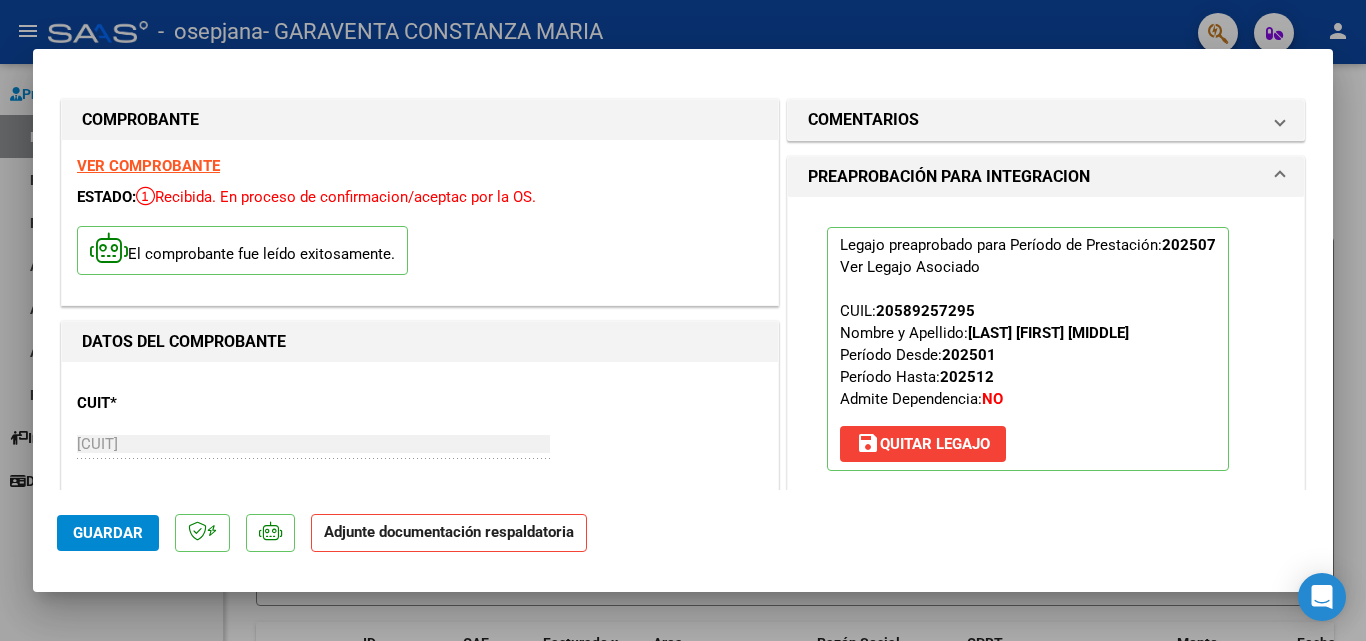 click on "Guardar" 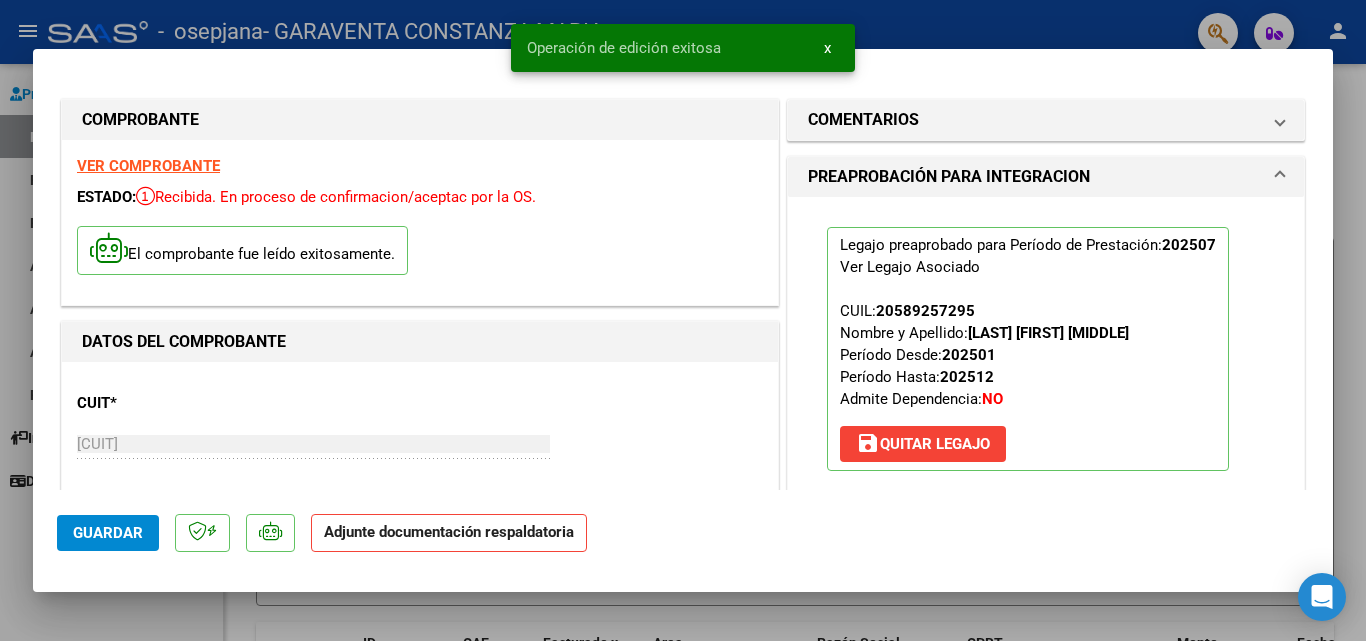 click on "x" at bounding box center [827, 48] 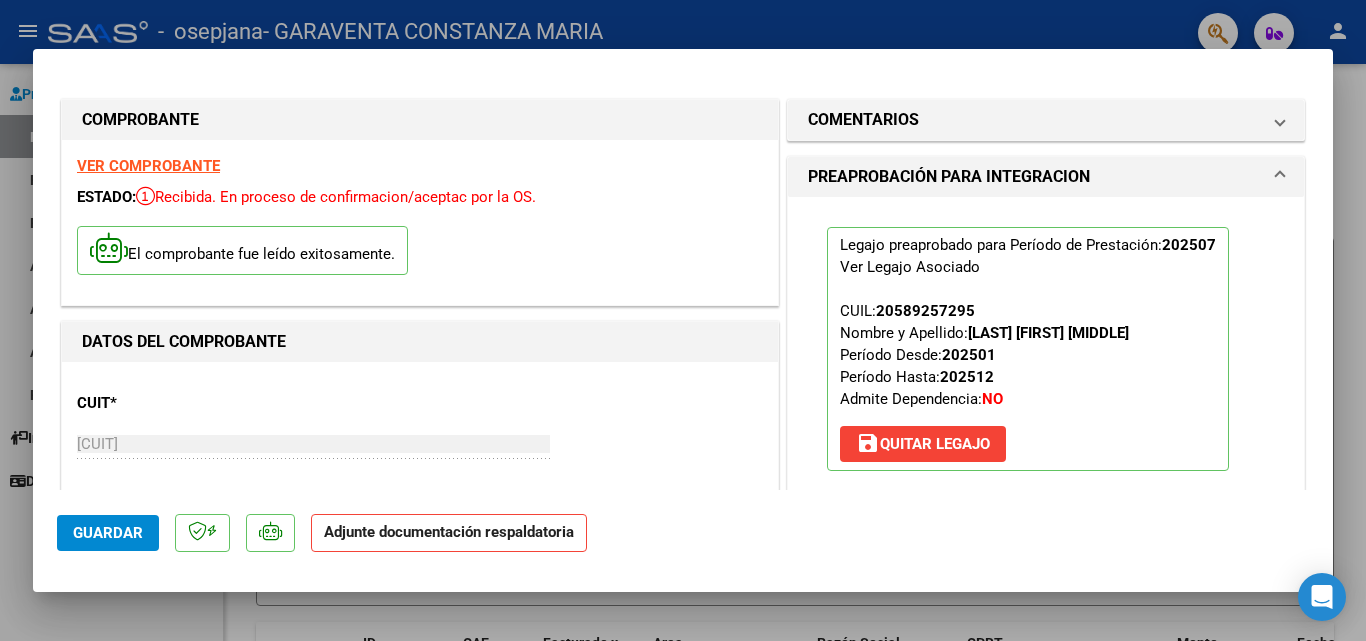click at bounding box center (683, 320) 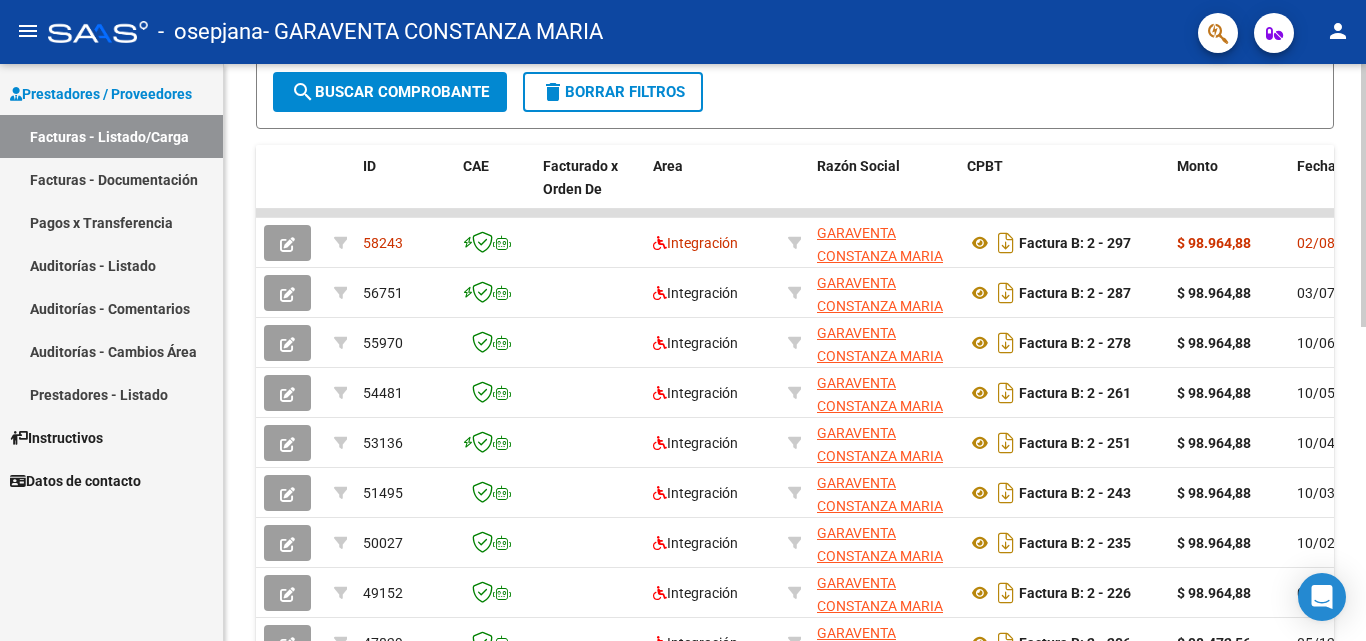 scroll, scrollTop: 468, scrollLeft: 0, axis: vertical 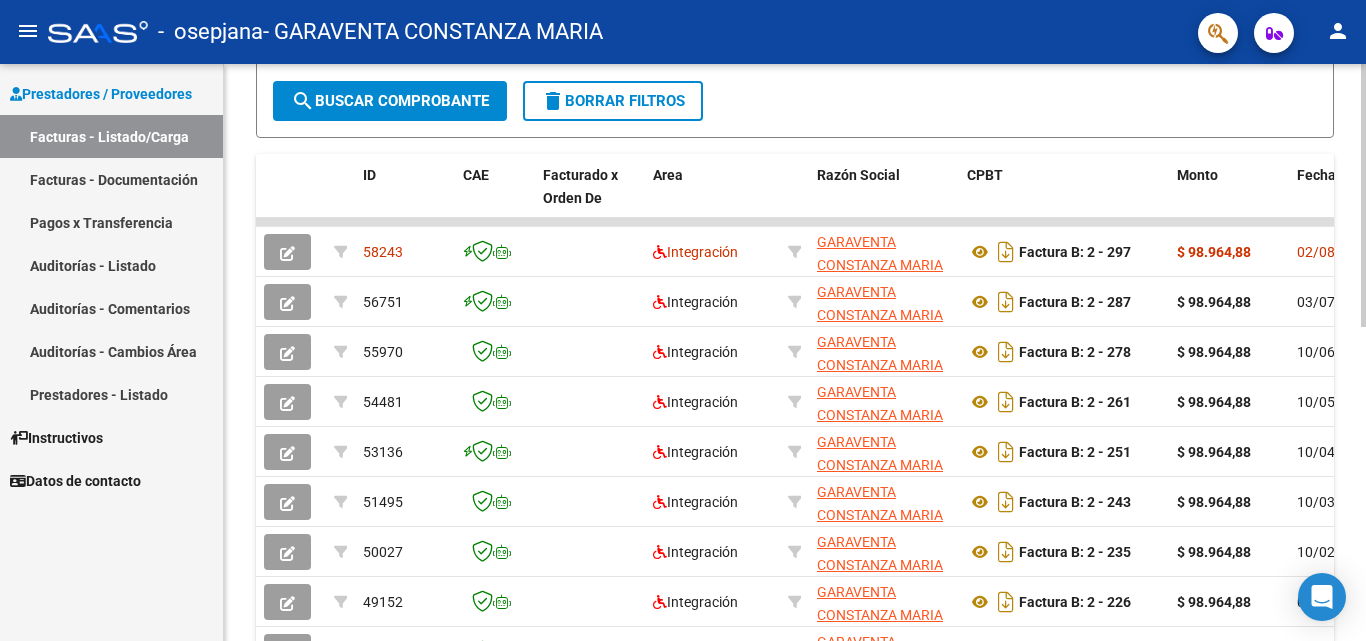 click 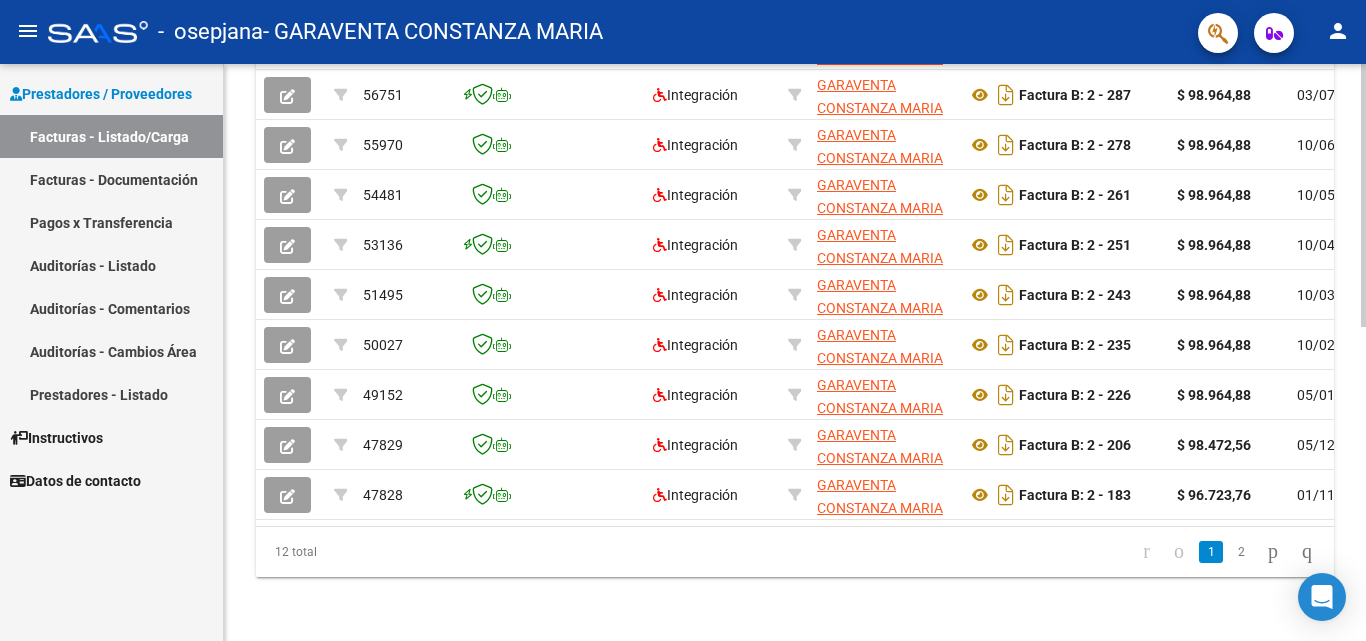 click 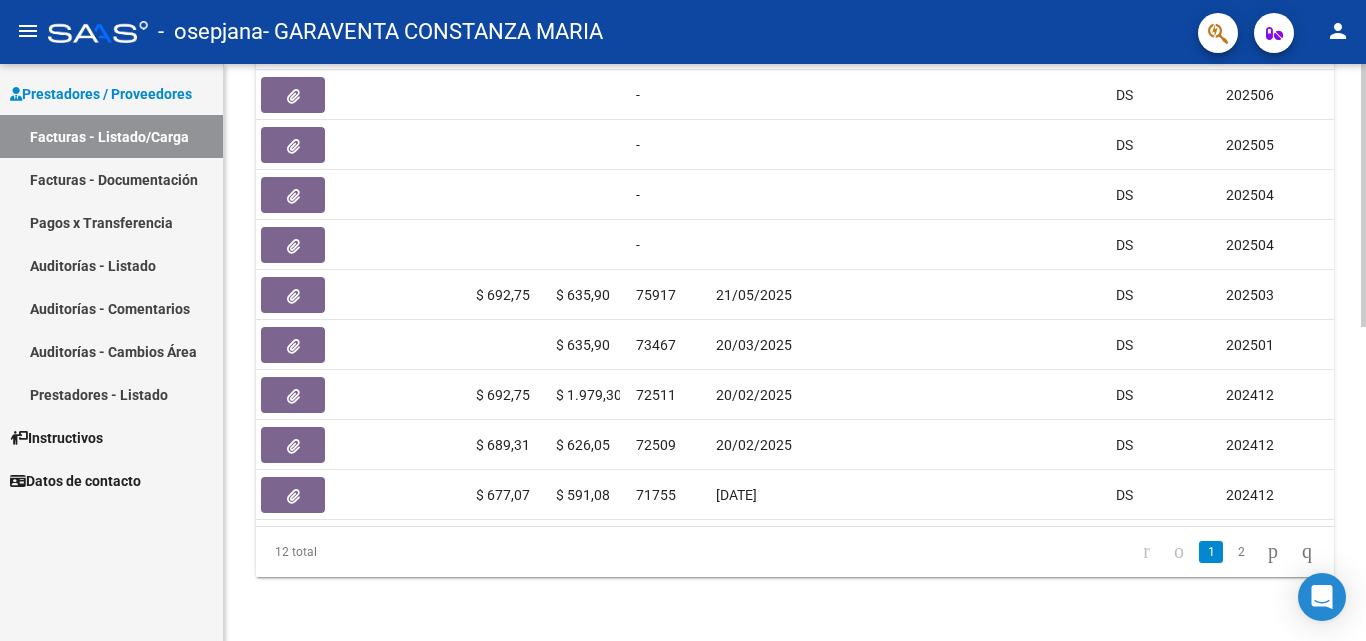 scroll, scrollTop: 0, scrollLeft: 1161, axis: horizontal 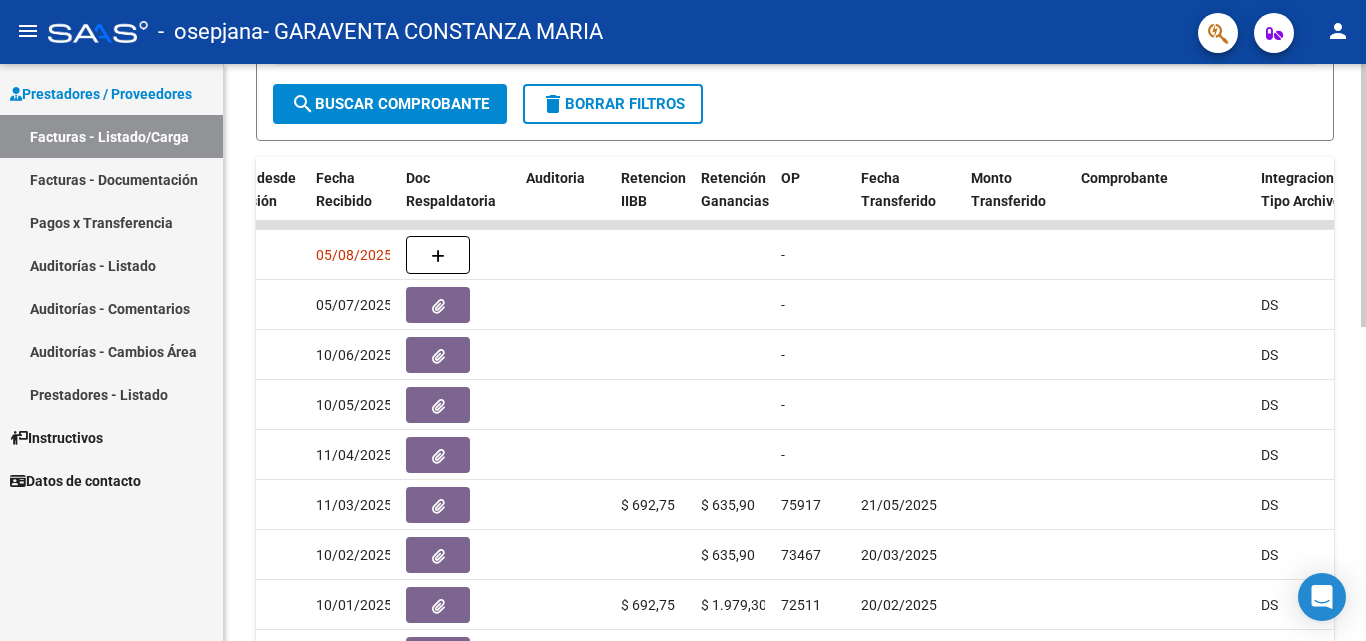click on "Video tutorial   PRESTADORES -> Listado de CPBTs Emitidos por Prestadores / Proveedores (alt+q)   Cargar Comprobante
cloud_download  CSV  cloud_download  EXCEL  cloud_download  Estandar   Descarga Masiva
Filtros Id Area Area Todos Confirmado   Mostrar totalizadores   FILTROS DEL COMPROBANTE  Comprobante Tipo Comprobante Tipo Start date – End date Fec. Comprobante Desde / Hasta Días Emisión Desde(cant. días) Días Emisión Hasta(cant. días) CUIT / Razón Social Pto. Venta Nro. Comprobante Código SSS CAE Válido CAE Válido Todos Cargado Módulo Hosp. Todos Tiene facturacion Apócrifa Hospital Refes  FILTROS DE INTEGRACION  Período De Prestación Campos del Archivo de Rendición Devuelto x SSS (dr_envio) Todos Rendido x SSS (dr_envio) Tipo de Registro Tipo de Registro Período Presentación Período Presentación Campos del Legajo Asociado (preaprobación) Afiliado Legajo (cuil/nombre) Todos Solo facturas preaprobadas  MAS FILTROS  Todos Con Doc. Respaldatoria Todos Con Trazabilidad Todos – – 3" 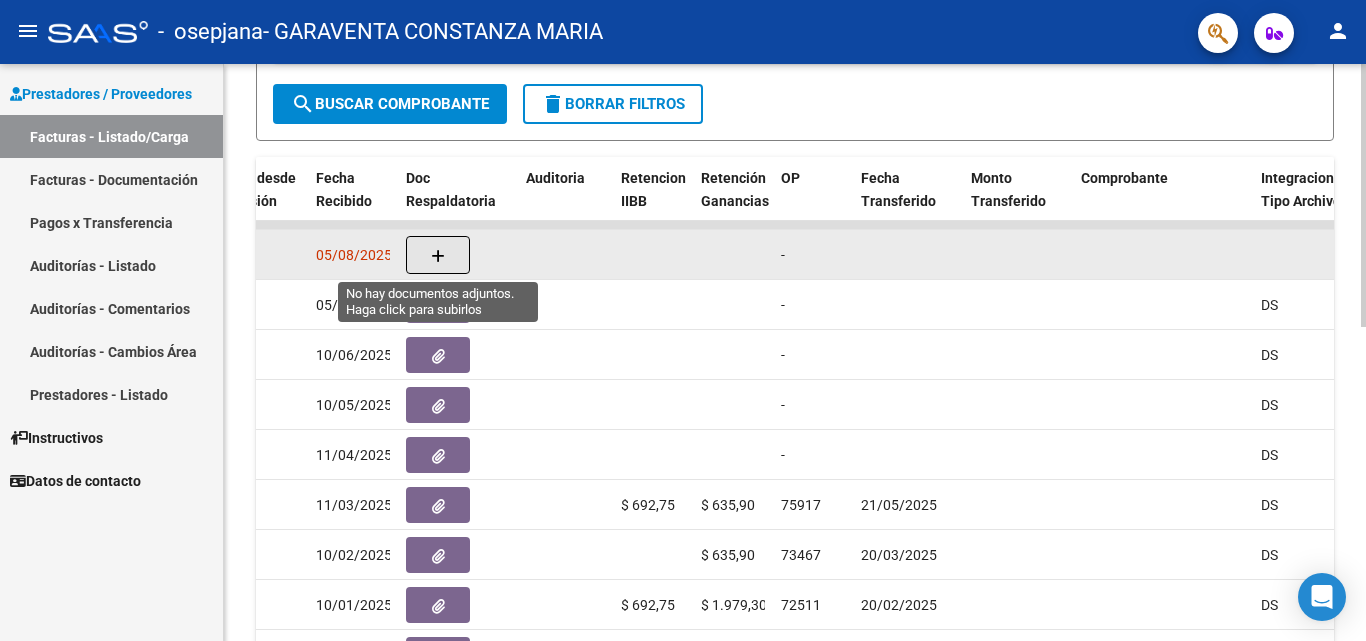 click 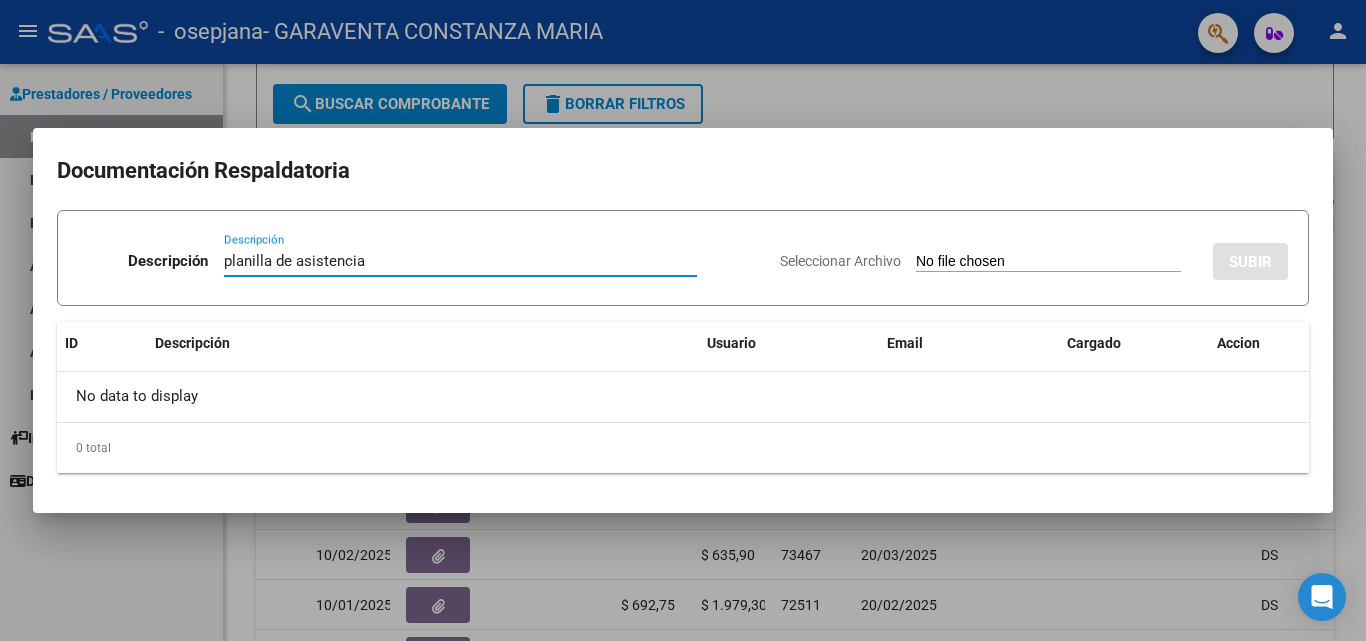 type on "planilla de asistencia" 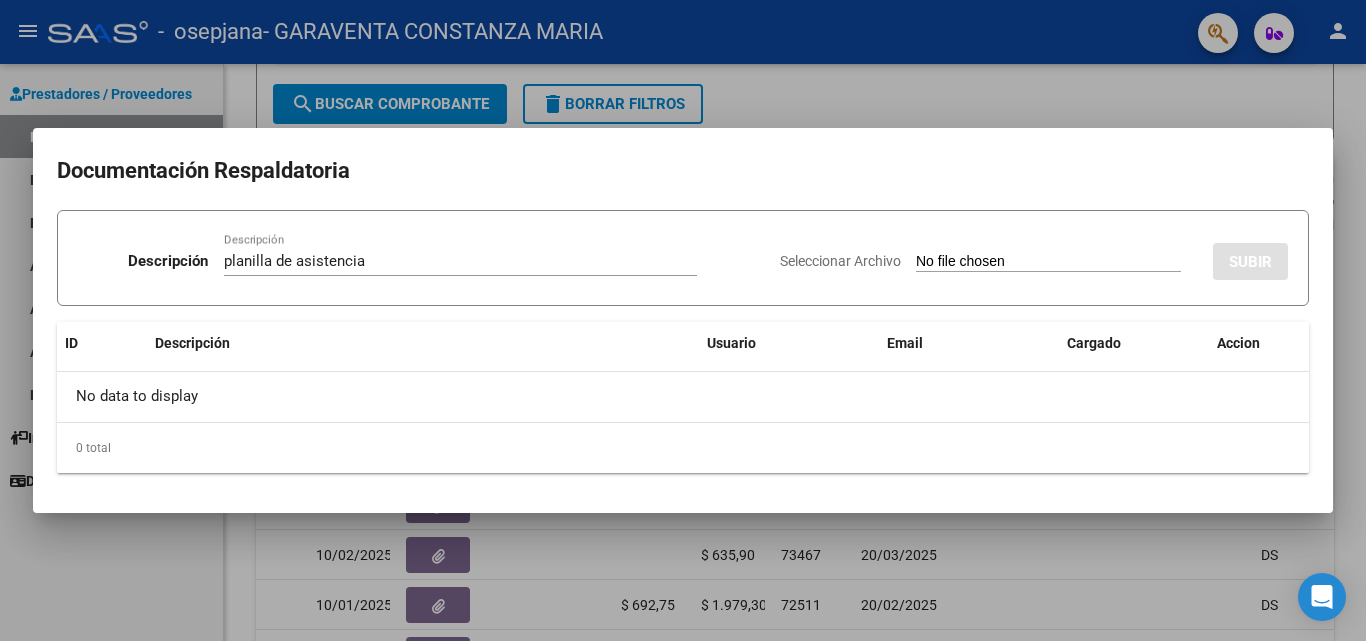 click on "Seleccionar Archivo" at bounding box center [1048, 262] 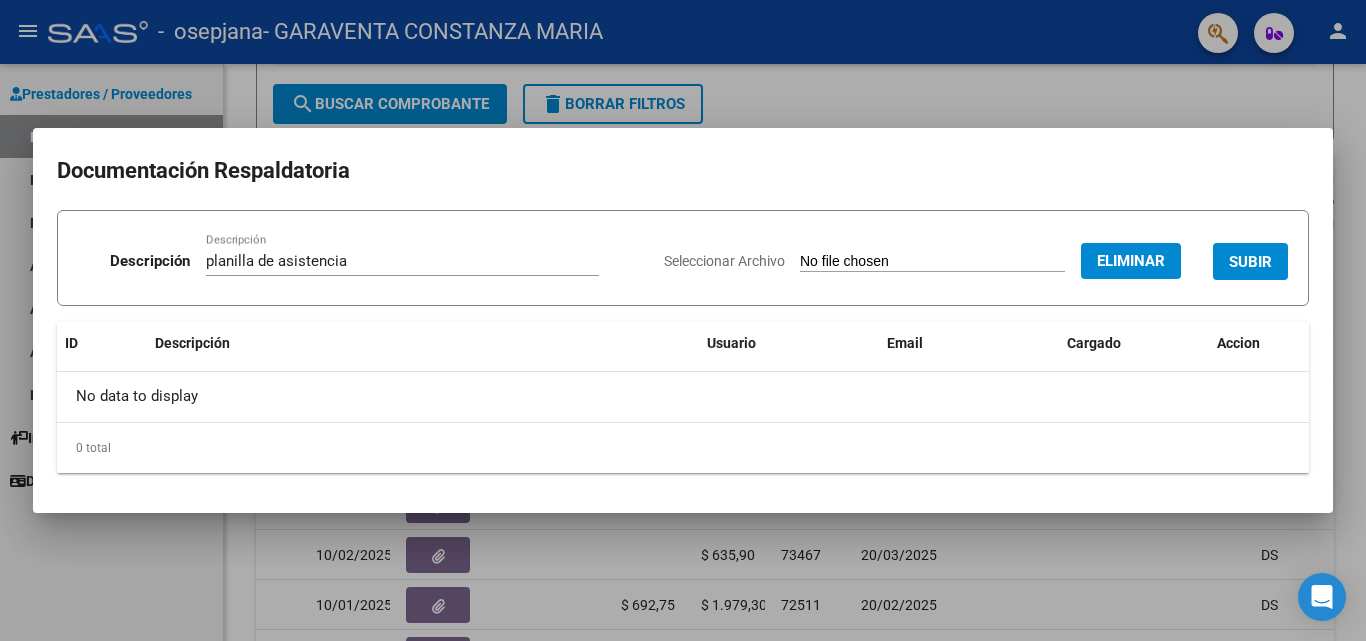 click on "SUBIR" at bounding box center [1250, 262] 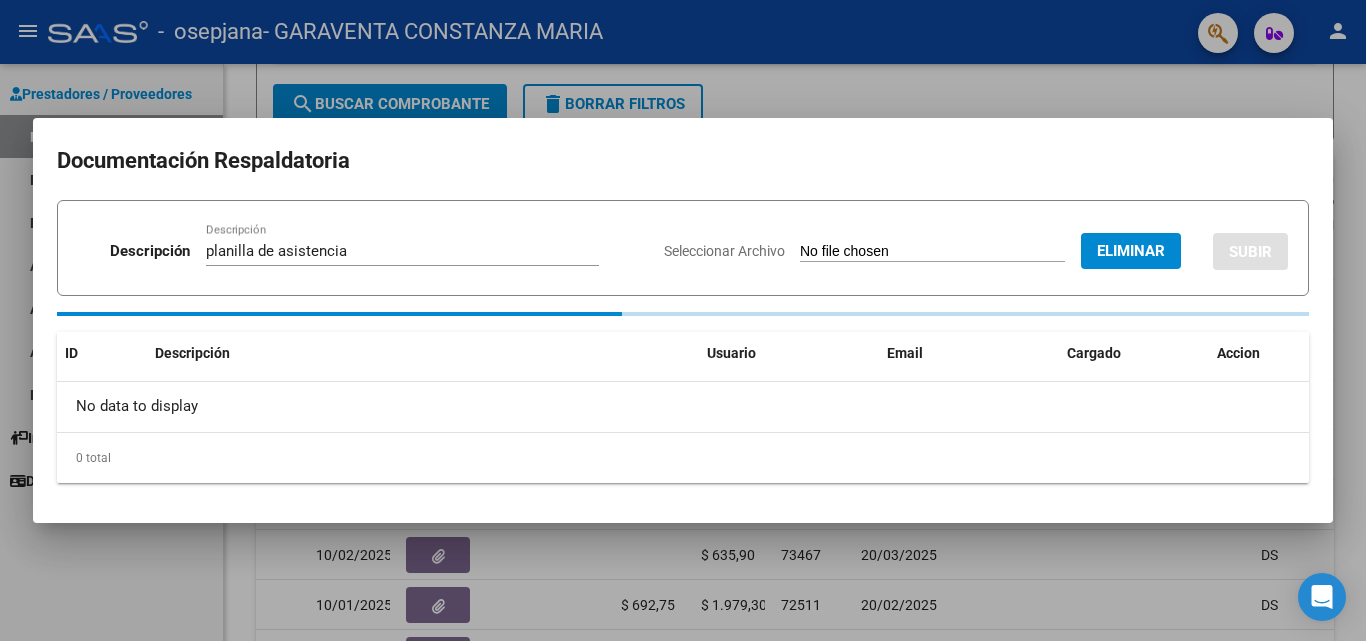 type 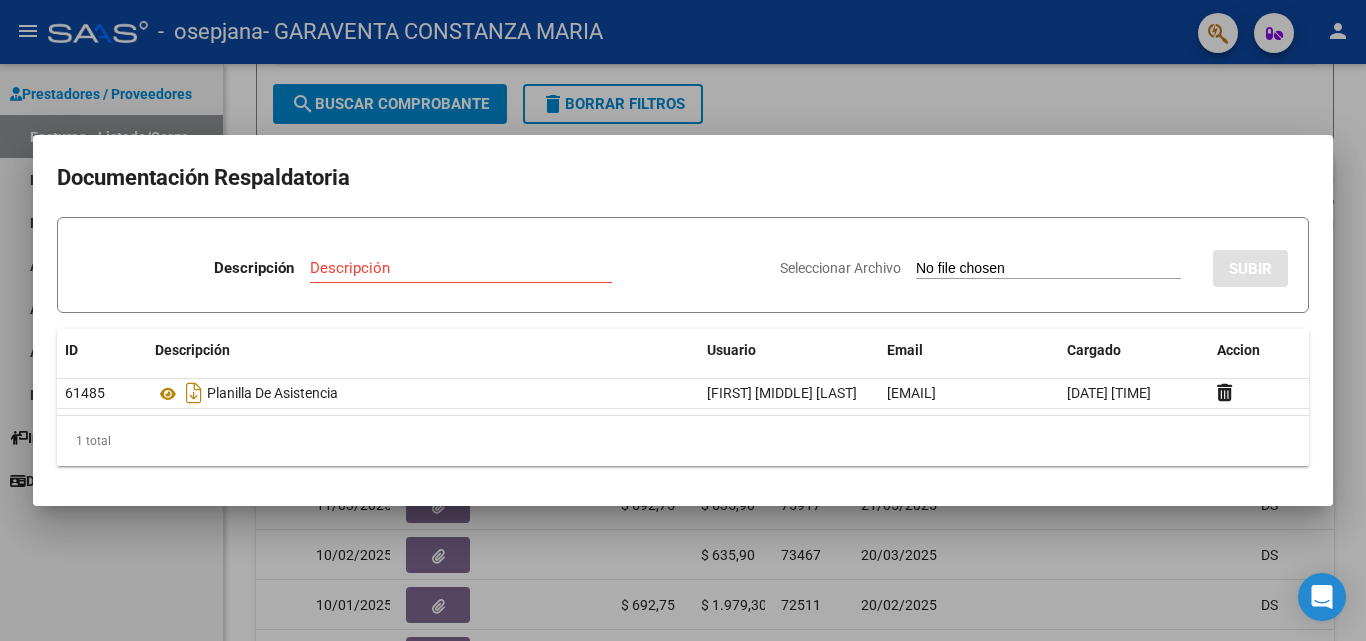 click at bounding box center (683, 320) 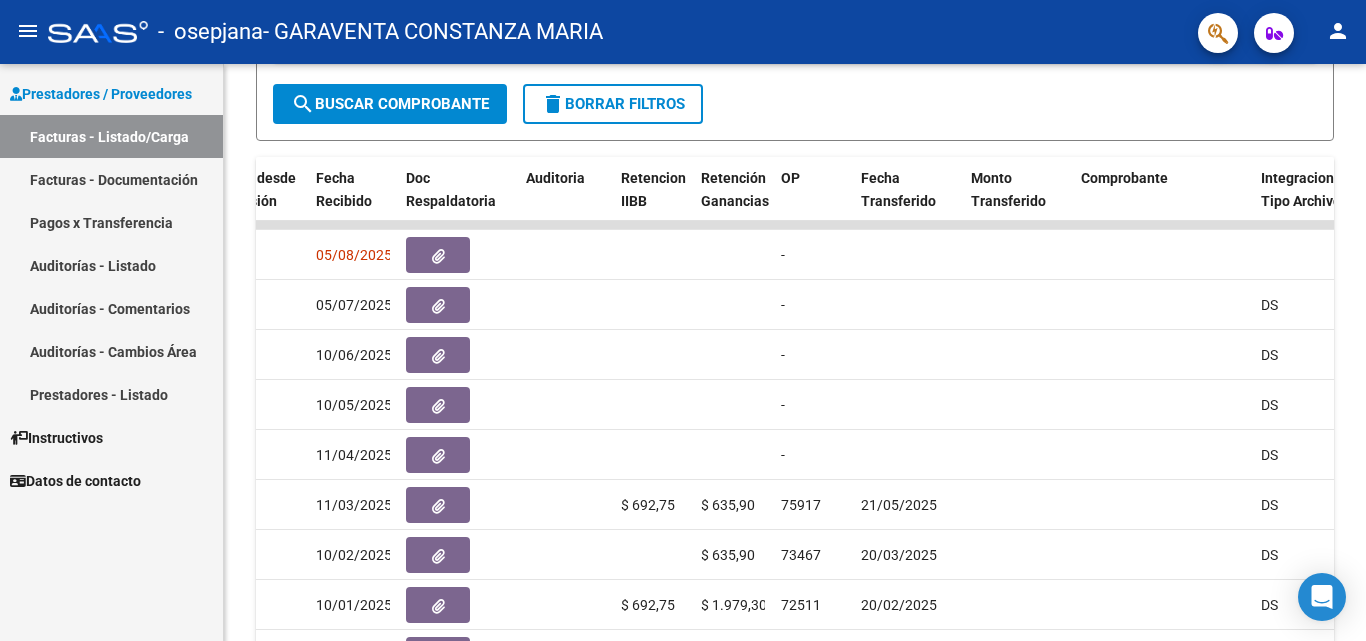 click on "person" 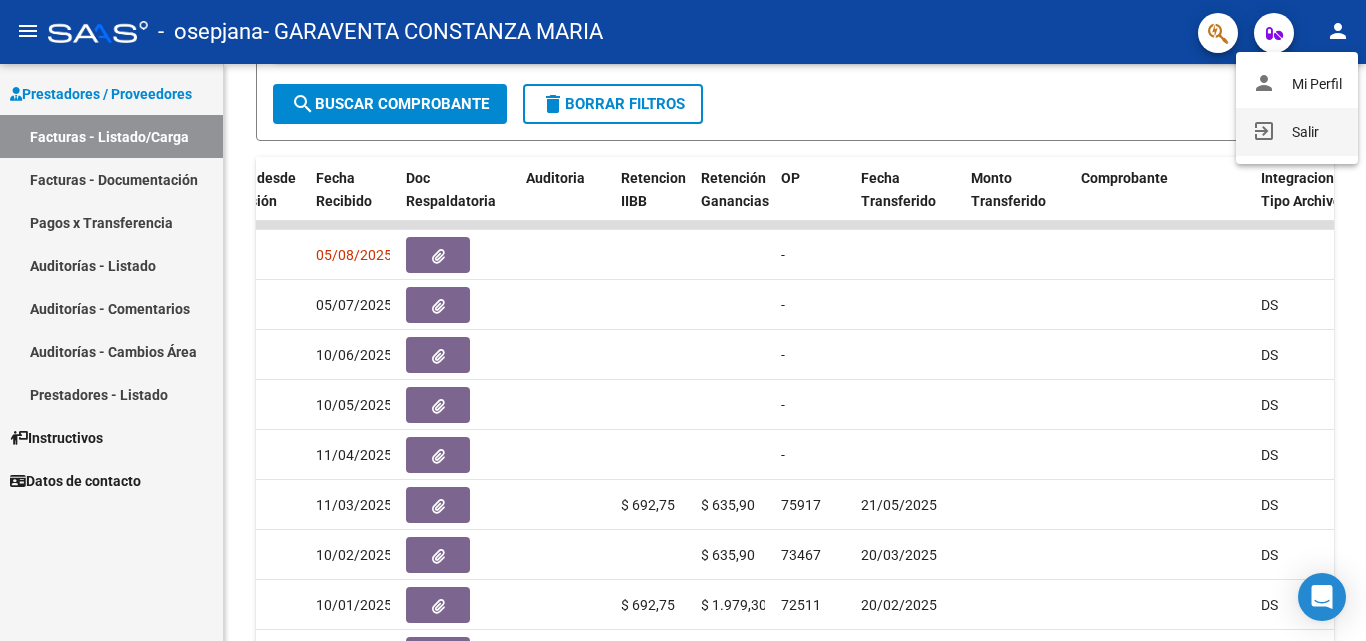 click on "exit_to_app  Salir" at bounding box center (1297, 132) 